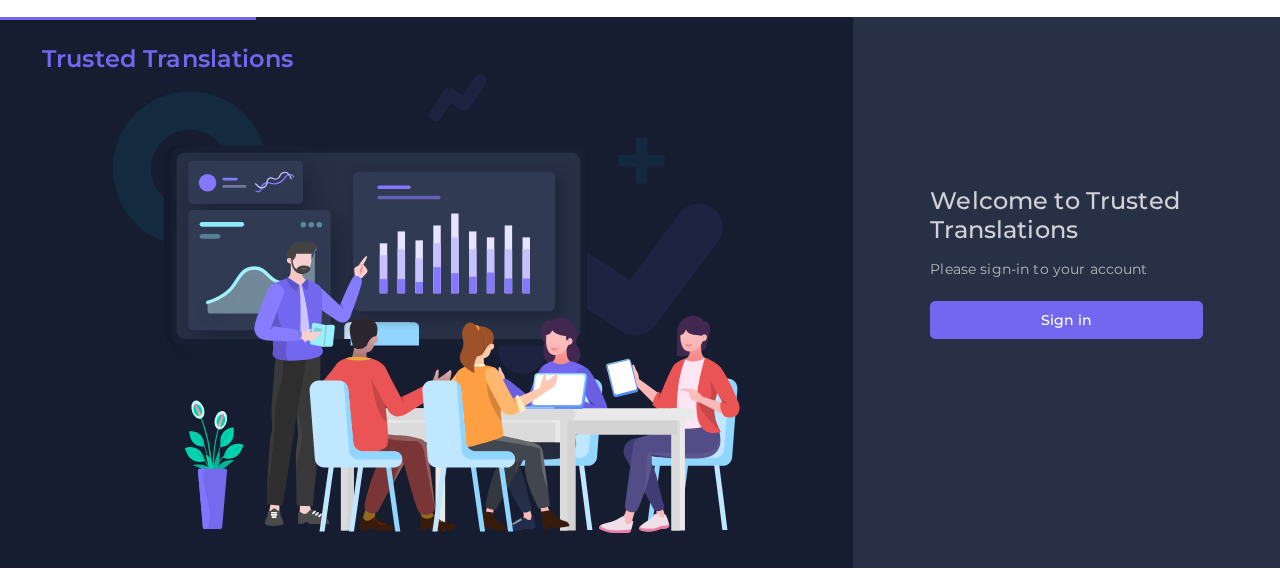 scroll, scrollTop: 0, scrollLeft: 0, axis: both 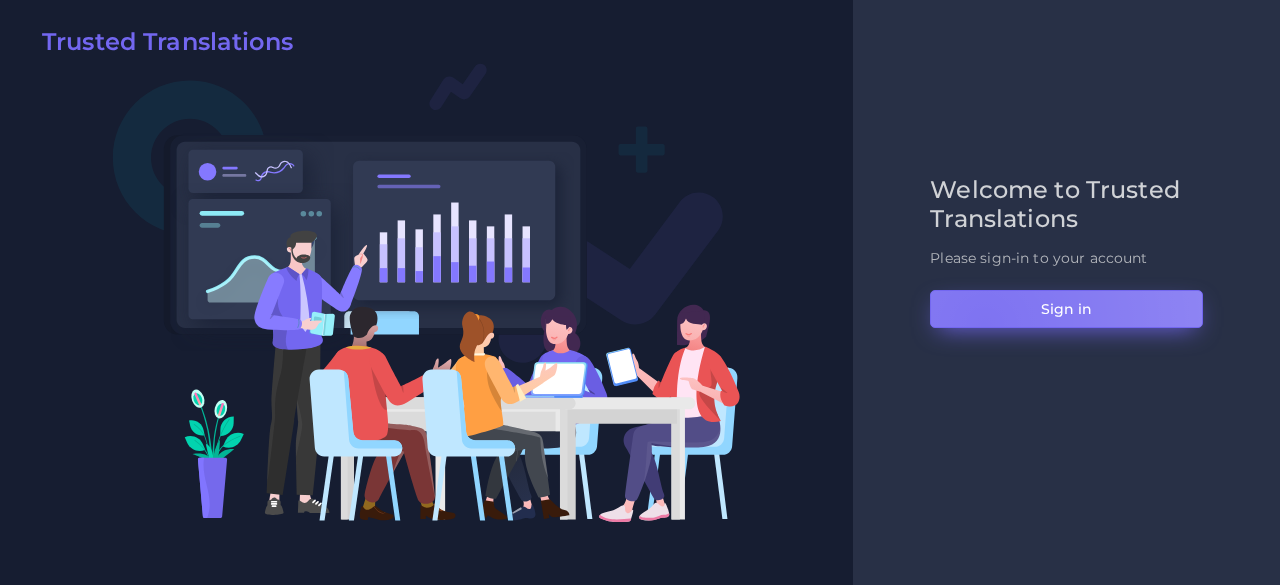click on "Sign in" at bounding box center [1066, 309] 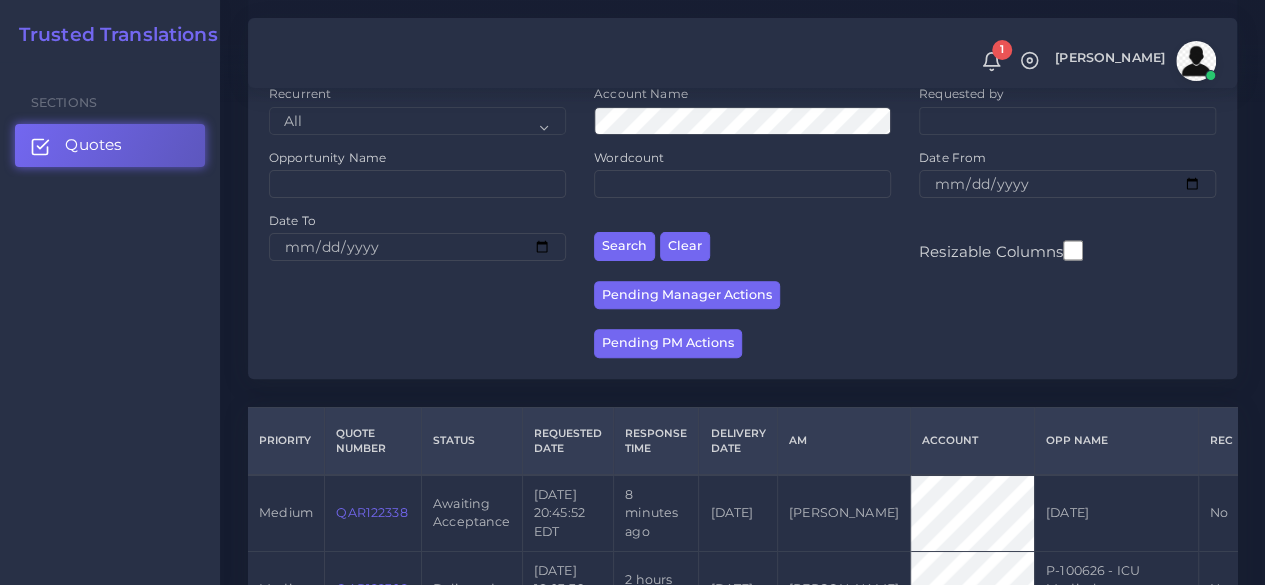 scroll, scrollTop: 400, scrollLeft: 0, axis: vertical 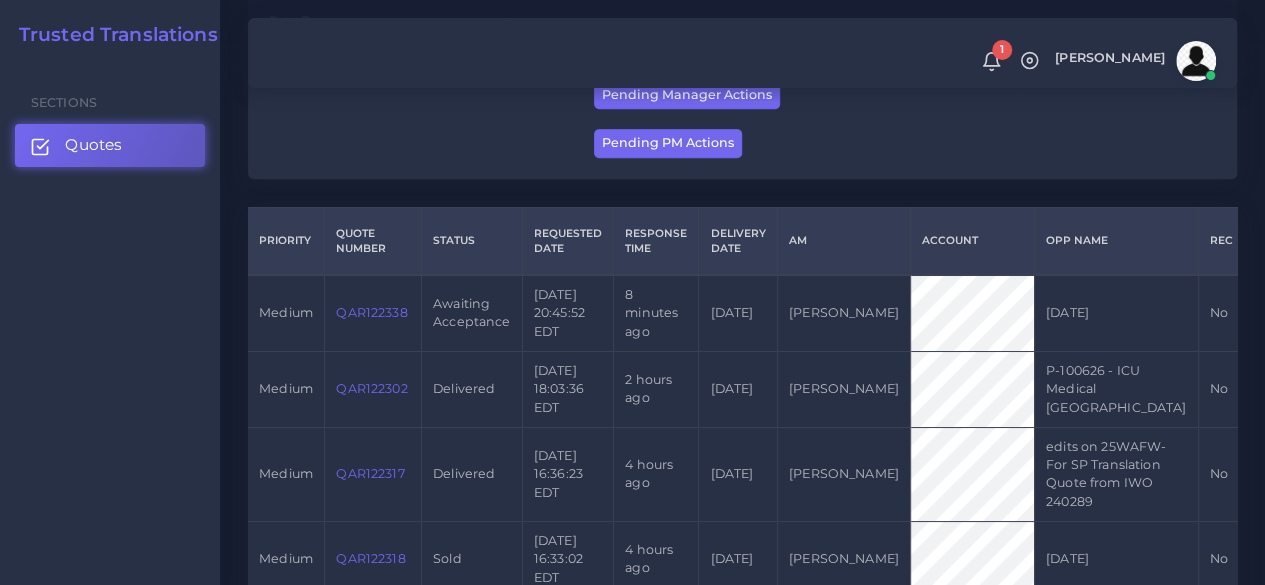 click on "QAR122338" at bounding box center [371, 312] 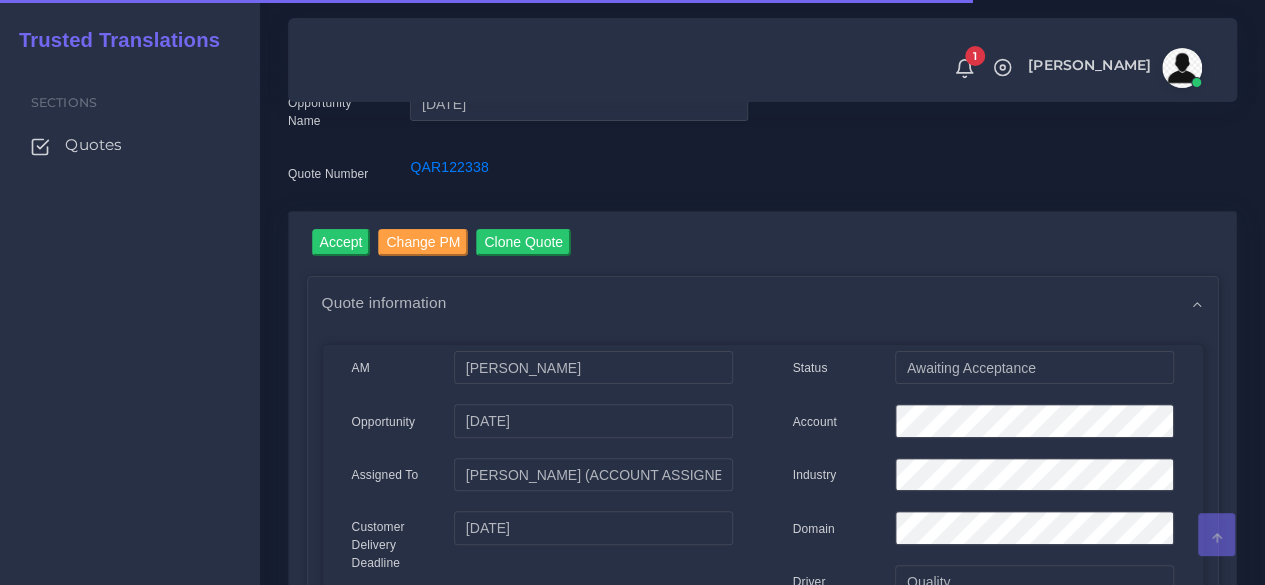 scroll, scrollTop: 200, scrollLeft: 0, axis: vertical 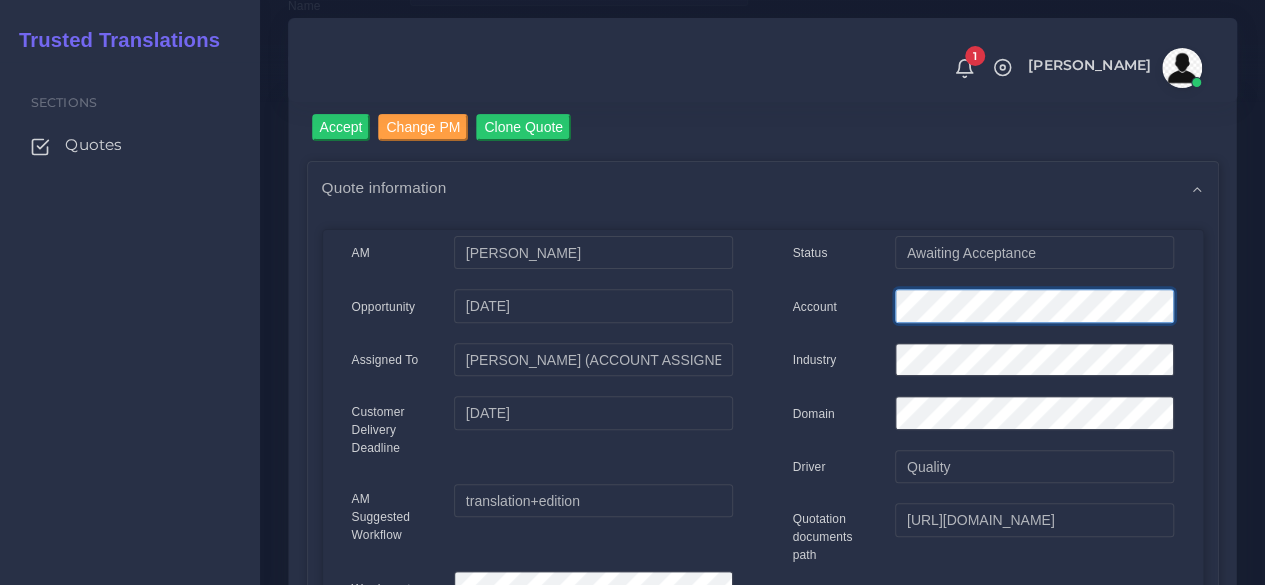 click on "Accept
Change PM
Clone Quote
Quote information
AM Kurt Mehdi NO" at bounding box center (762, 982) 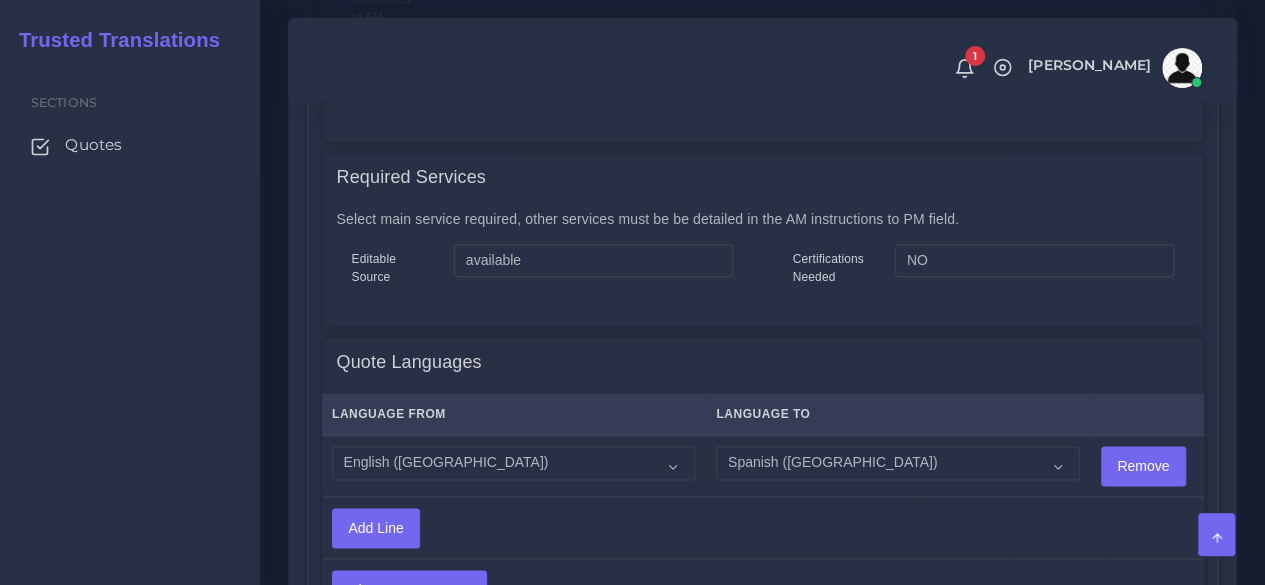 scroll, scrollTop: 1200, scrollLeft: 0, axis: vertical 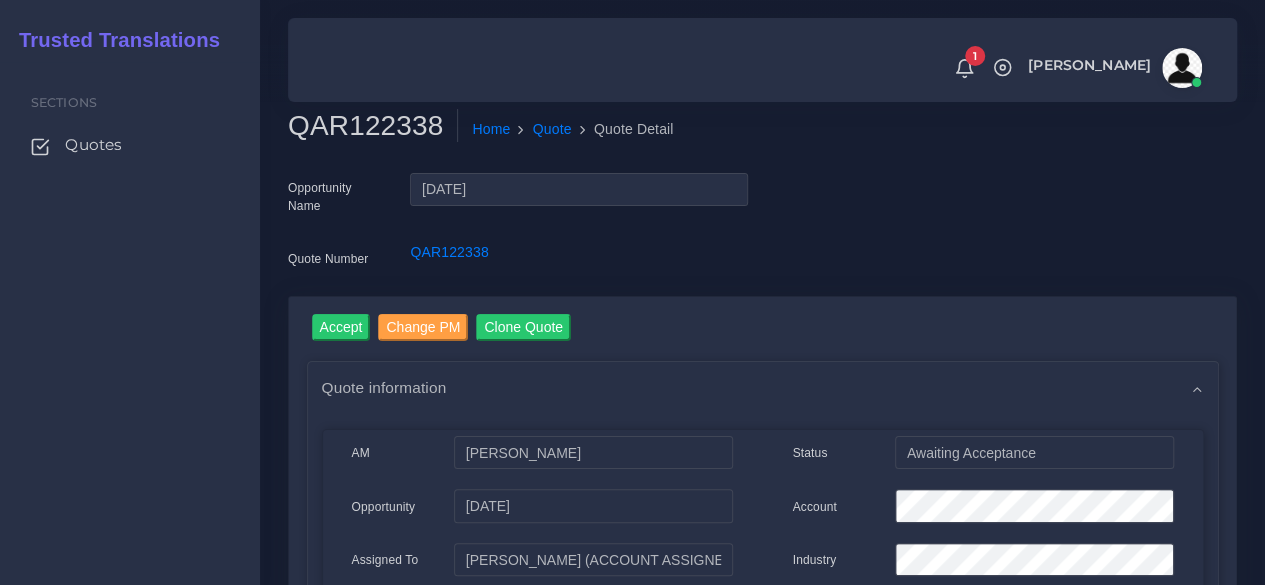 click on "QAR122338" at bounding box center (373, 126) 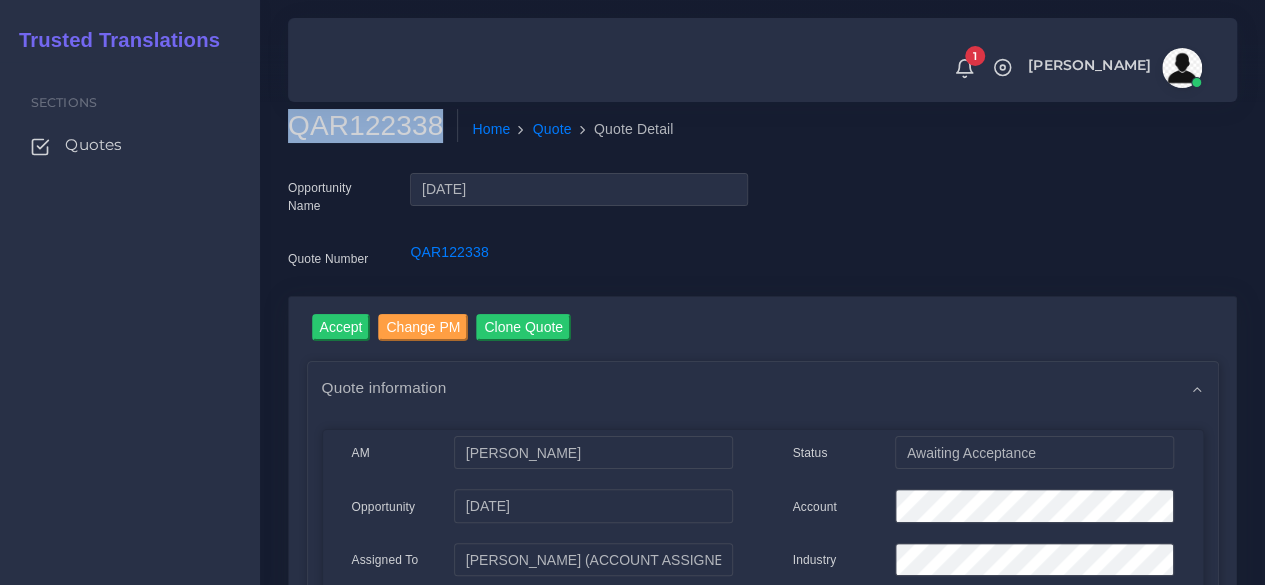 click on "QAR122338" at bounding box center [373, 126] 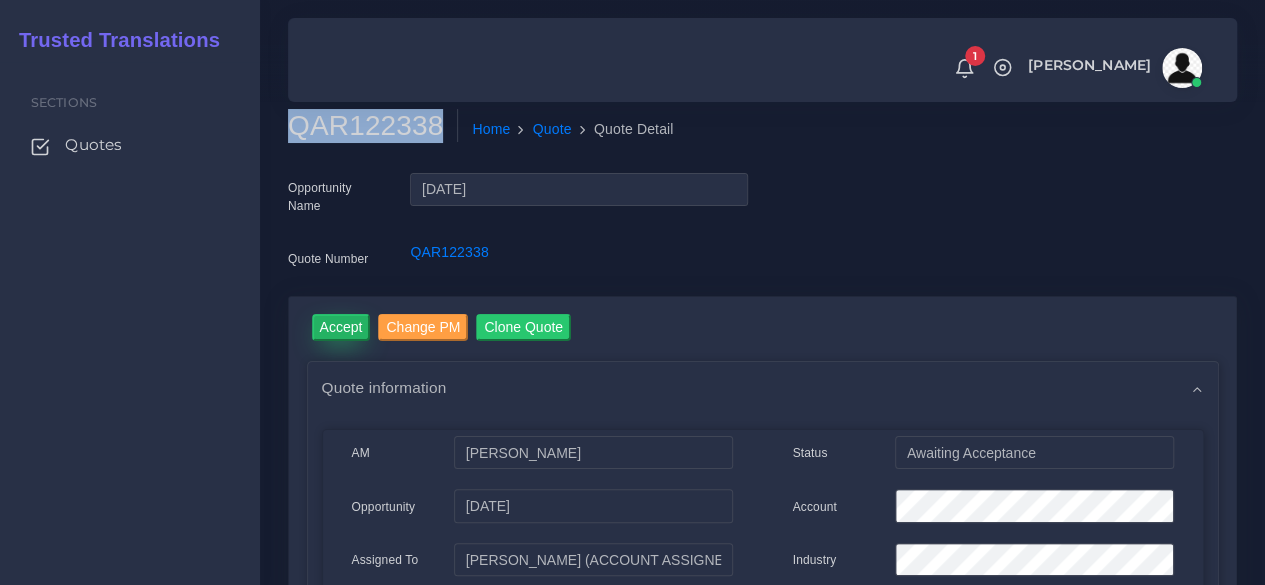 click on "Accept" at bounding box center [341, 327] 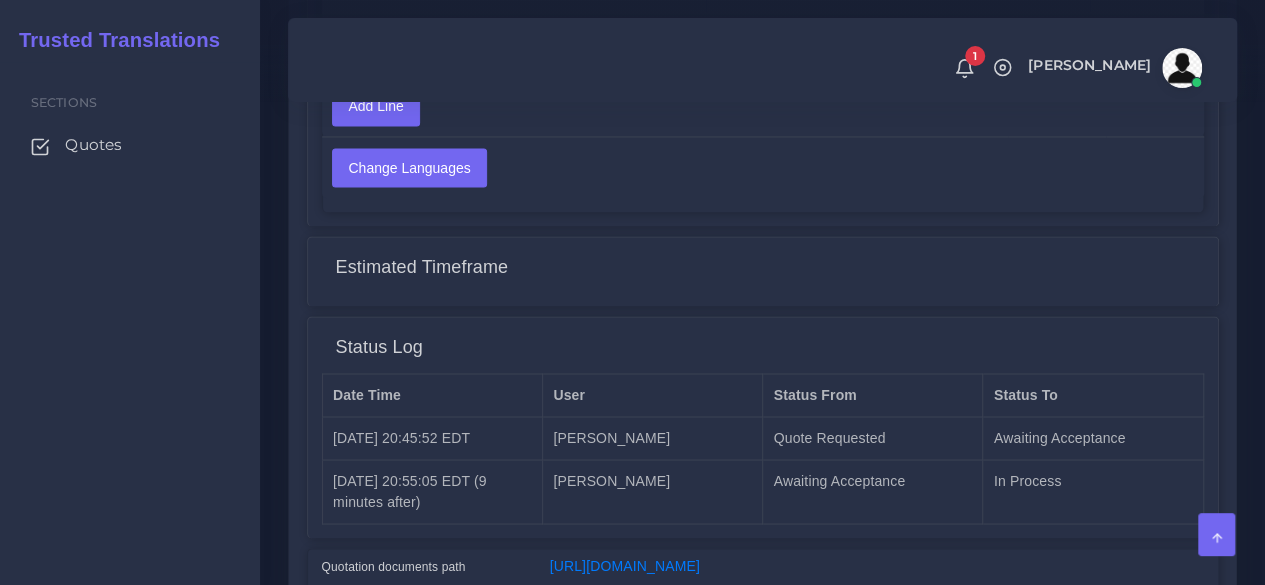 scroll, scrollTop: 1682, scrollLeft: 0, axis: vertical 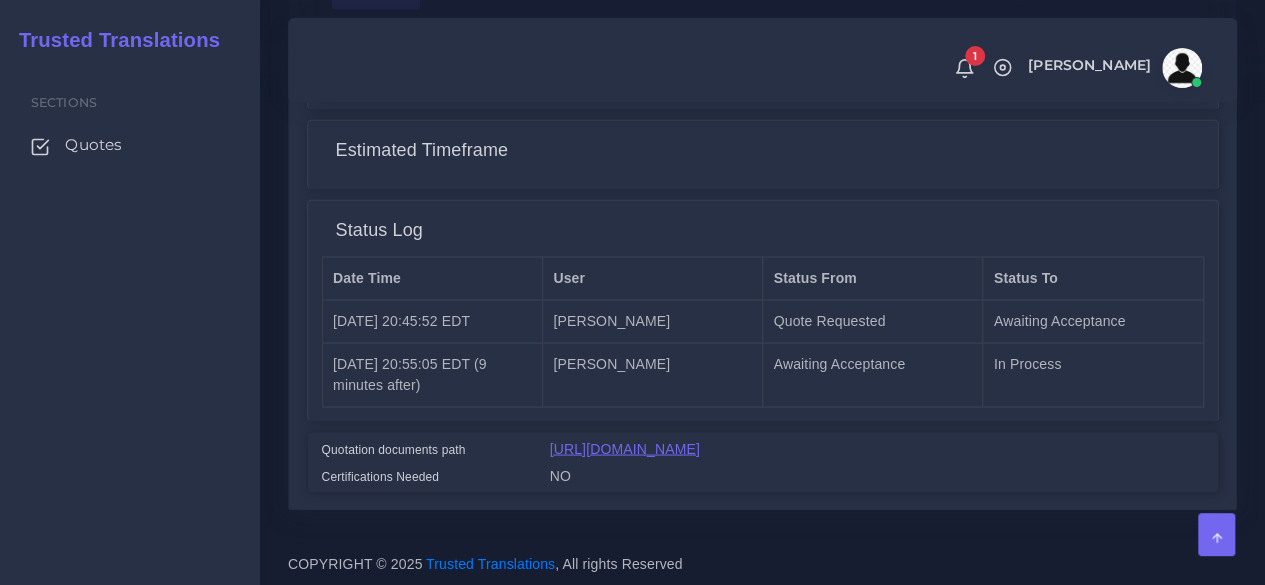click on "[URL][DOMAIN_NAME]" at bounding box center (625, 448) 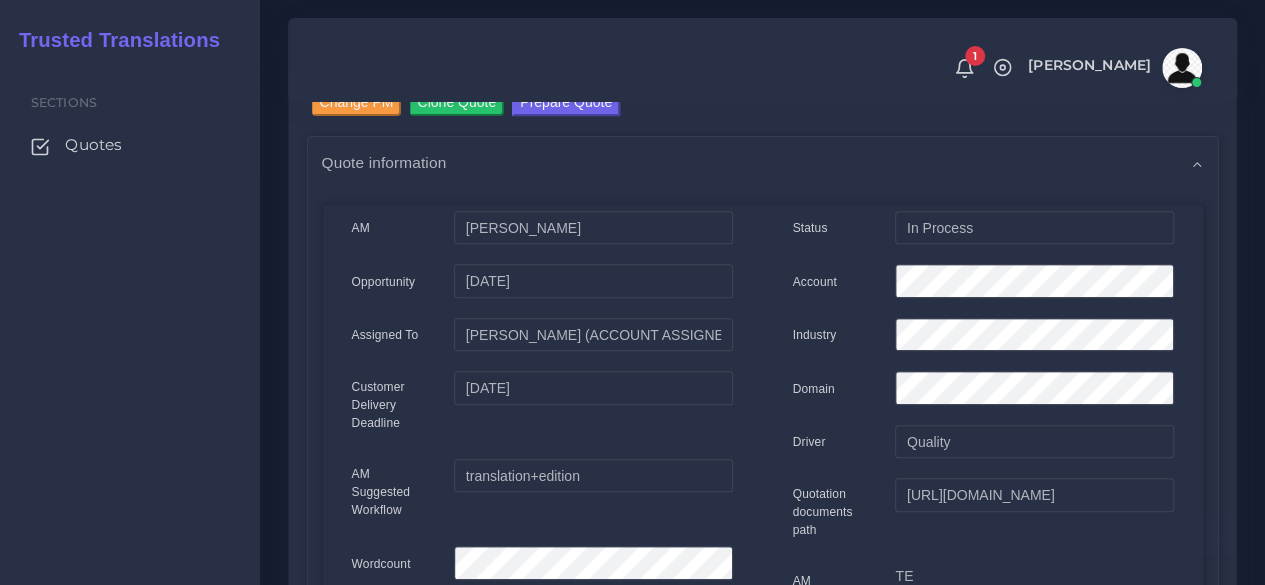 scroll, scrollTop: 0, scrollLeft: 0, axis: both 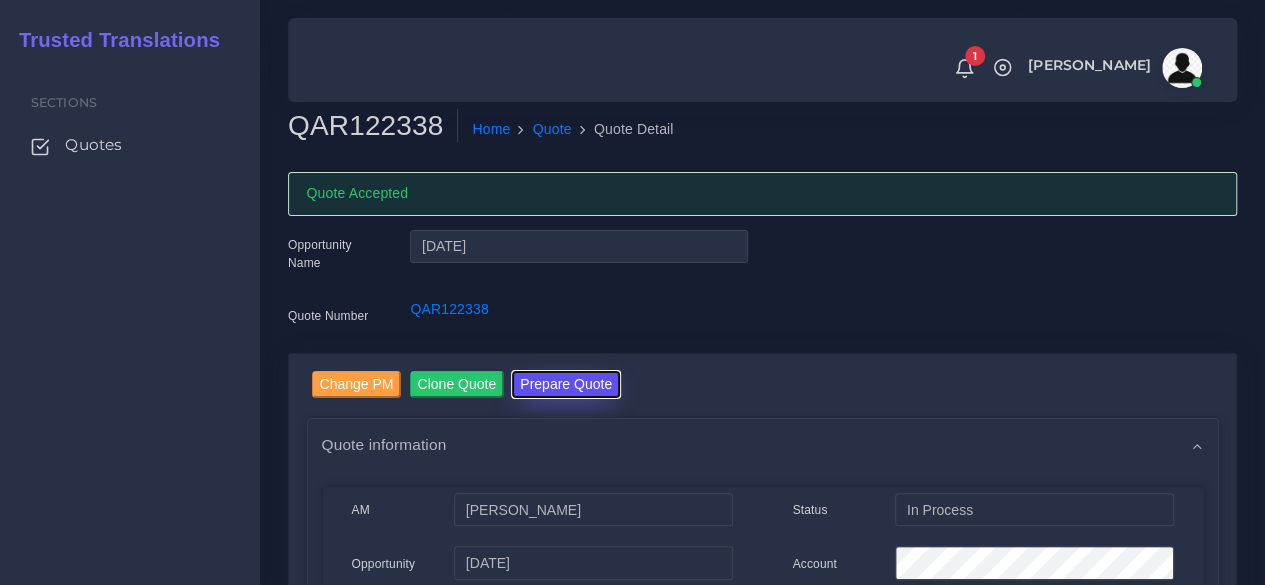 click on "Prepare Quote" at bounding box center [566, 384] 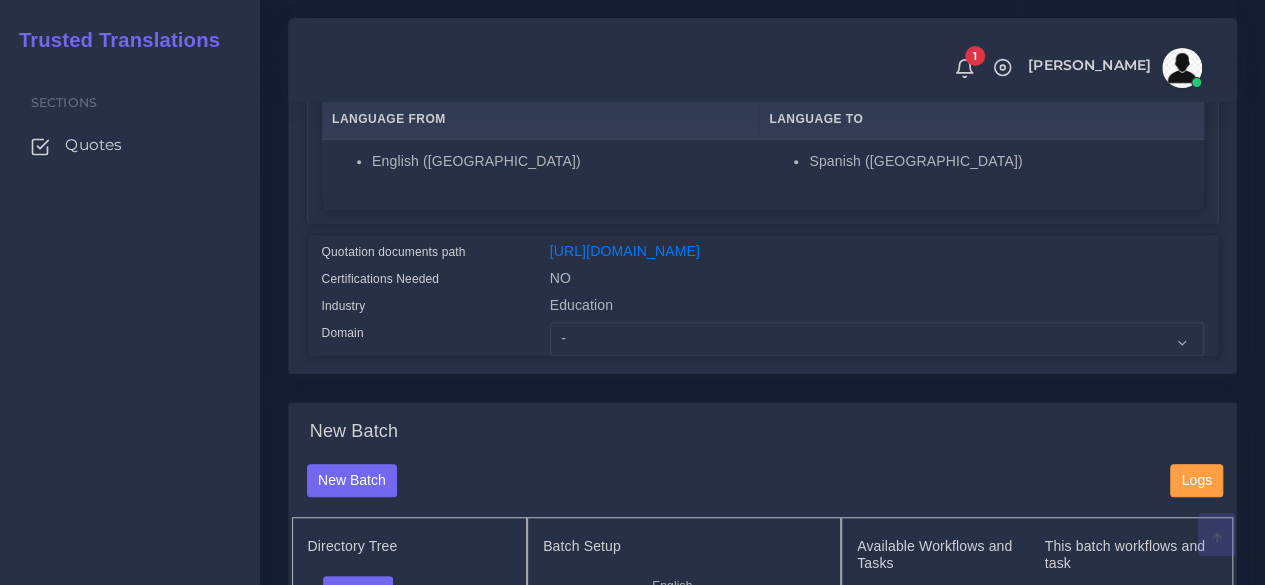 scroll, scrollTop: 400, scrollLeft: 0, axis: vertical 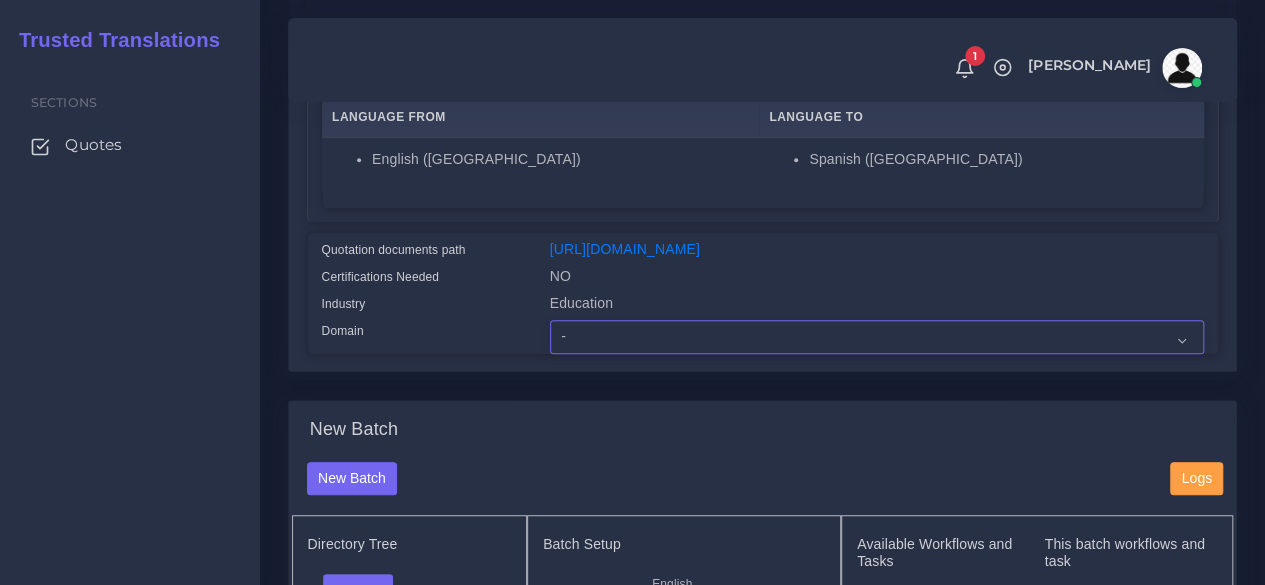 click on "-
Advertising and Media
Agriculture, Forestry and Fishing
Architecture, Building and Construction
Automotive
Chemicals
Computer Hardware
Computer Software
Consumer Electronics - Home appliances
Education
Energy, Water, Transportation and Utilities
Finance - Banking
Food Manufacturing and Services
Healthcare and Health Sciences
Hospitality, Leisure, Tourism and Arts
Human Resources - HR
Industrial Electronics
Industrial Manufacturing Insurance" at bounding box center (877, 337) 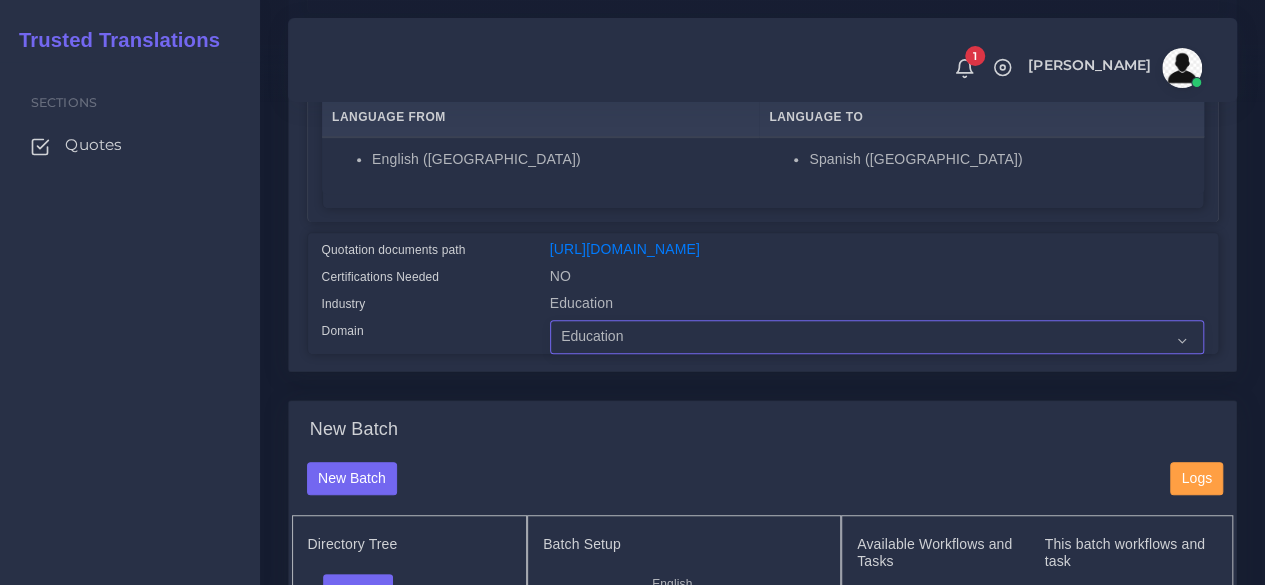 click on "-
Advertising and Media
Agriculture, Forestry and Fishing
Architecture, Building and Construction
Automotive
Chemicals
Computer Hardware
Computer Software
Consumer Electronics - Home appliances
Education
Energy, Water, Transportation and Utilities
Finance - Banking
Food Manufacturing and Services
Healthcare and Health Sciences
Hospitality, Leisure, Tourism and Arts
Human Resources - HR
Industrial Electronics
Industrial Manufacturing Insurance" at bounding box center [877, 337] 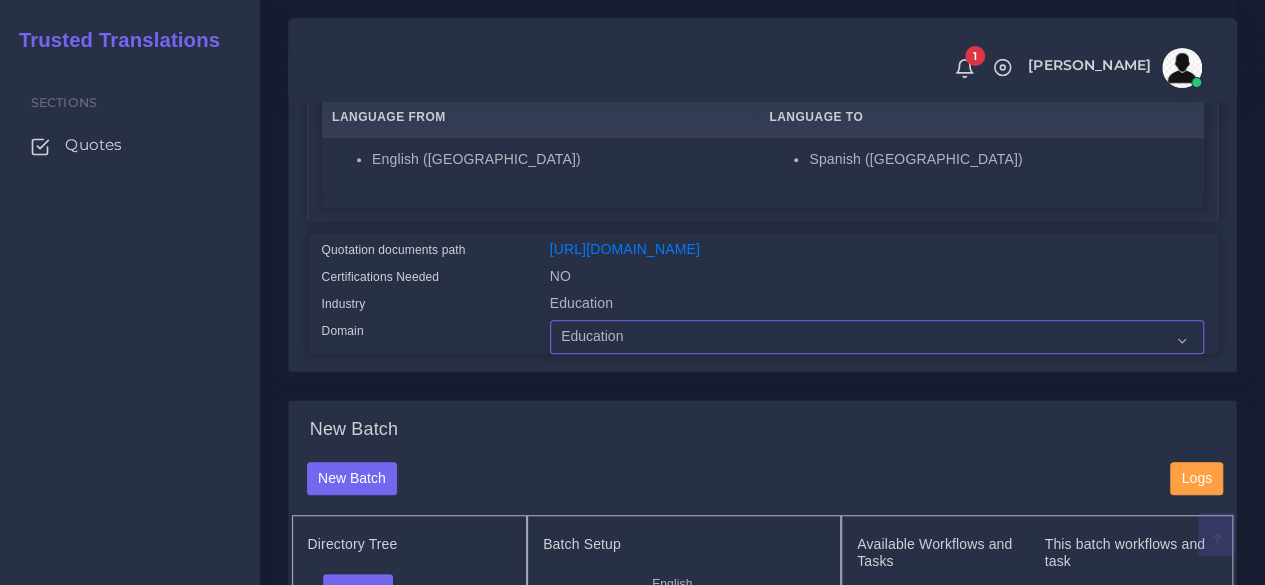 scroll, scrollTop: 600, scrollLeft: 0, axis: vertical 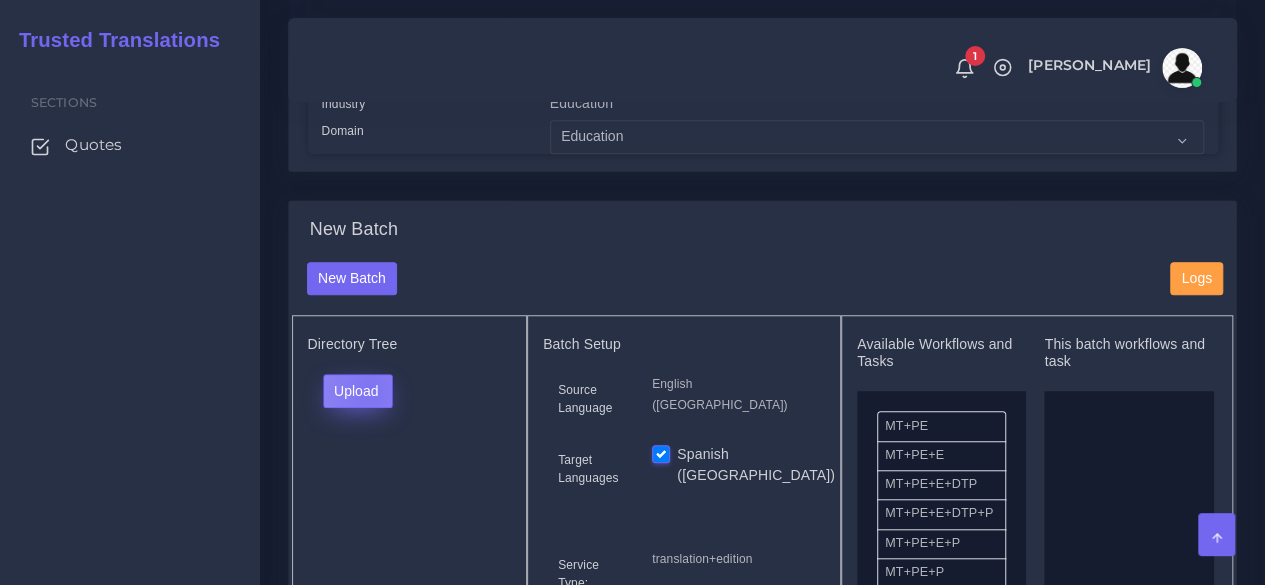 click on "Upload" at bounding box center (358, 391) 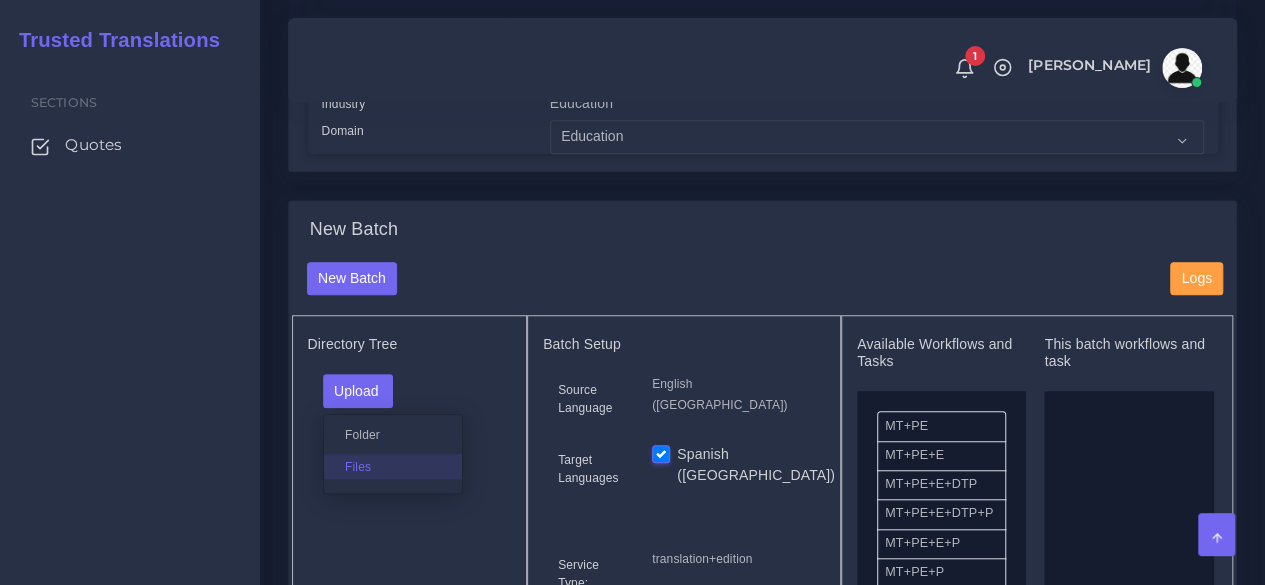 click on "Files" at bounding box center (393, 466) 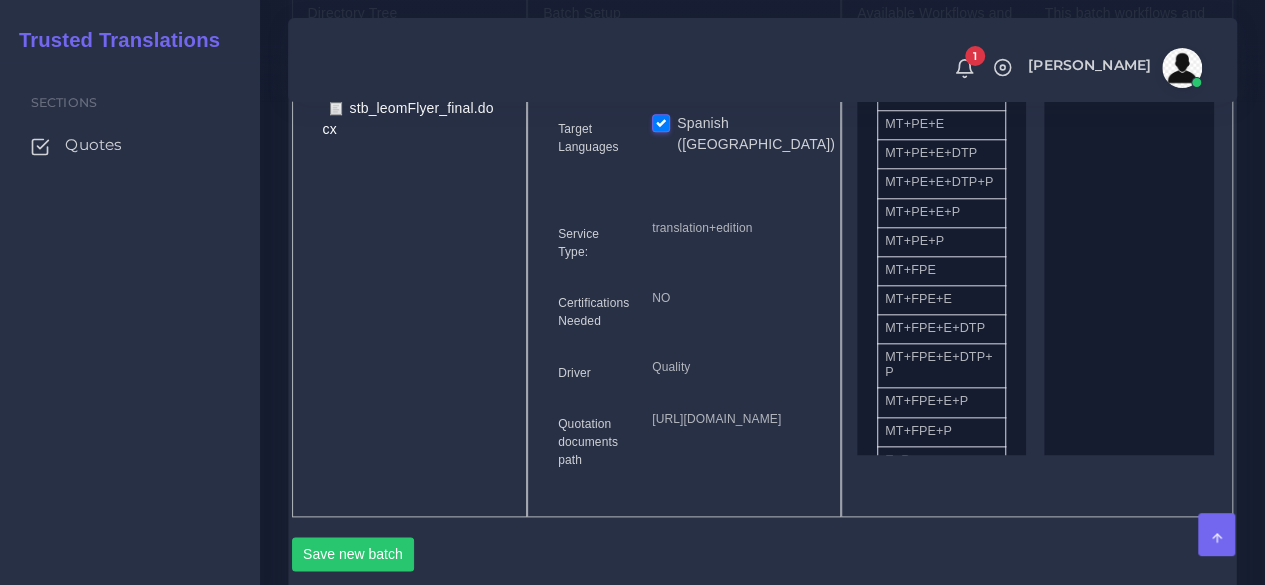 scroll, scrollTop: 900, scrollLeft: 0, axis: vertical 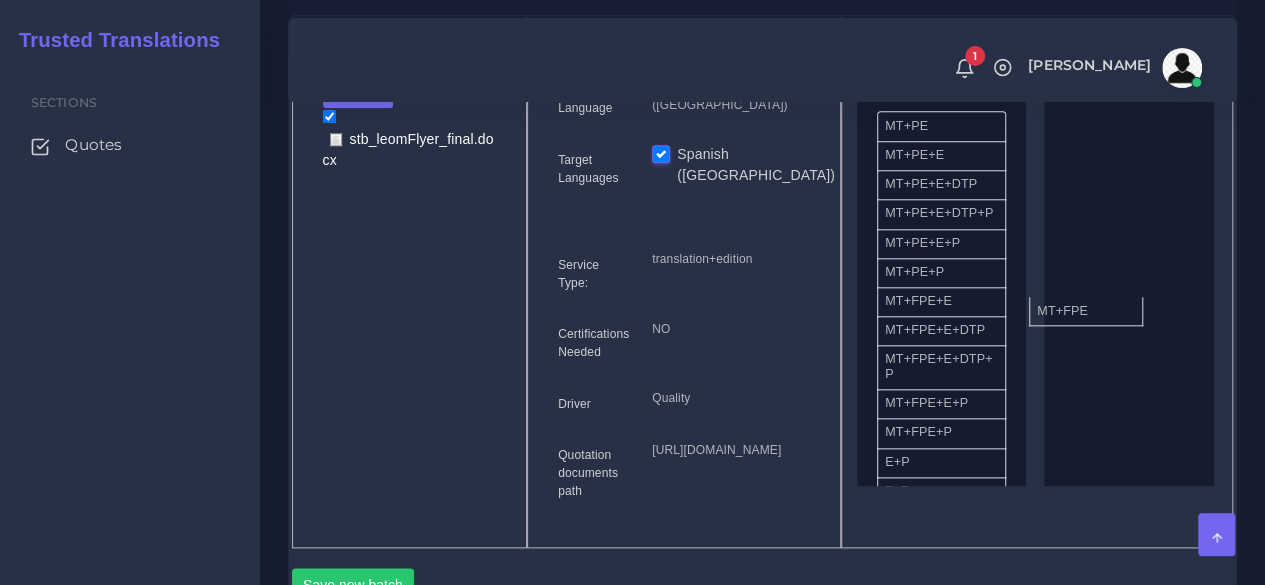 drag, startPoint x: 930, startPoint y: 348, endPoint x: 1082, endPoint y: 345, distance: 152.0296 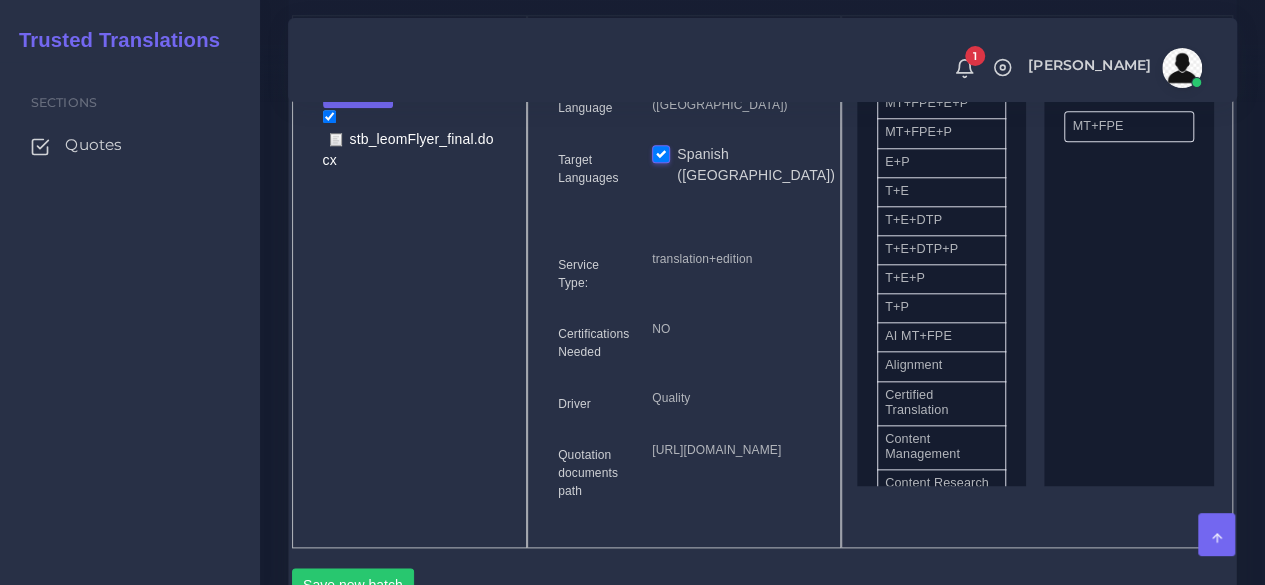 scroll, scrollTop: 400, scrollLeft: 0, axis: vertical 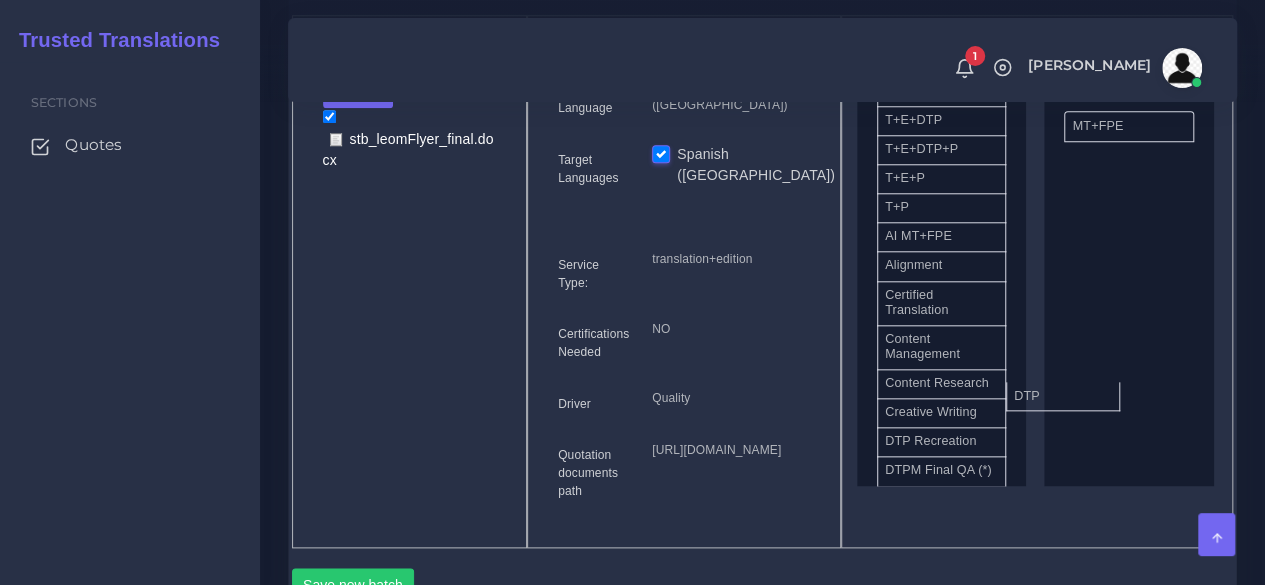 drag, startPoint x: 973, startPoint y: 481, endPoint x: 1124, endPoint y: 387, distance: 177.86794 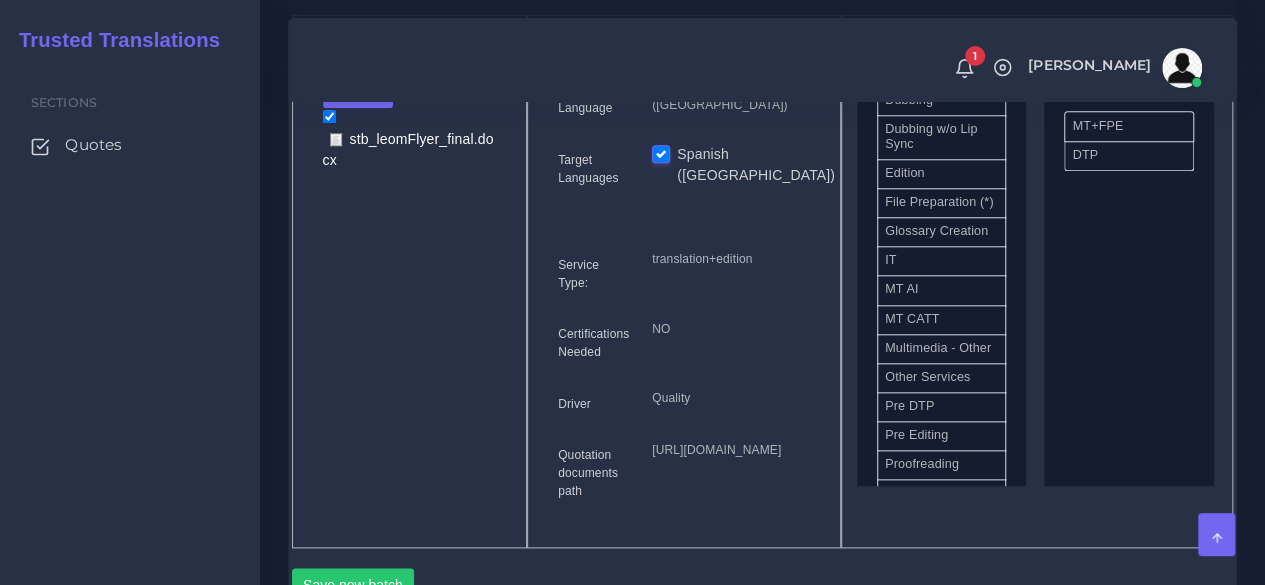 scroll, scrollTop: 900, scrollLeft: 0, axis: vertical 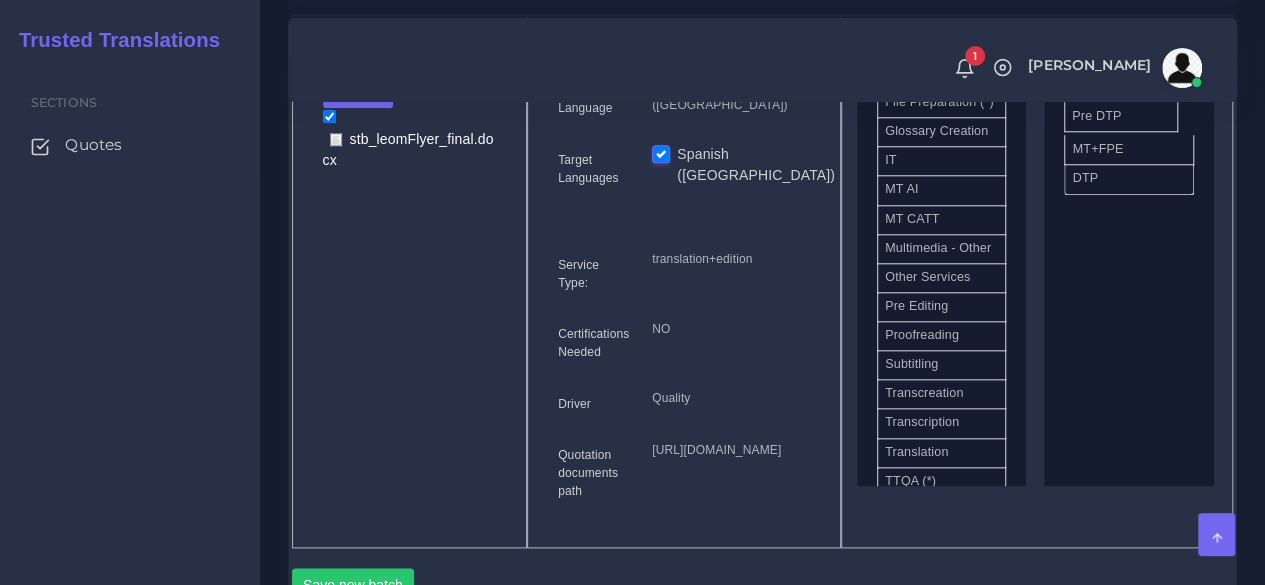 drag, startPoint x: 954, startPoint y: 412, endPoint x: 1141, endPoint y: 143, distance: 327.61258 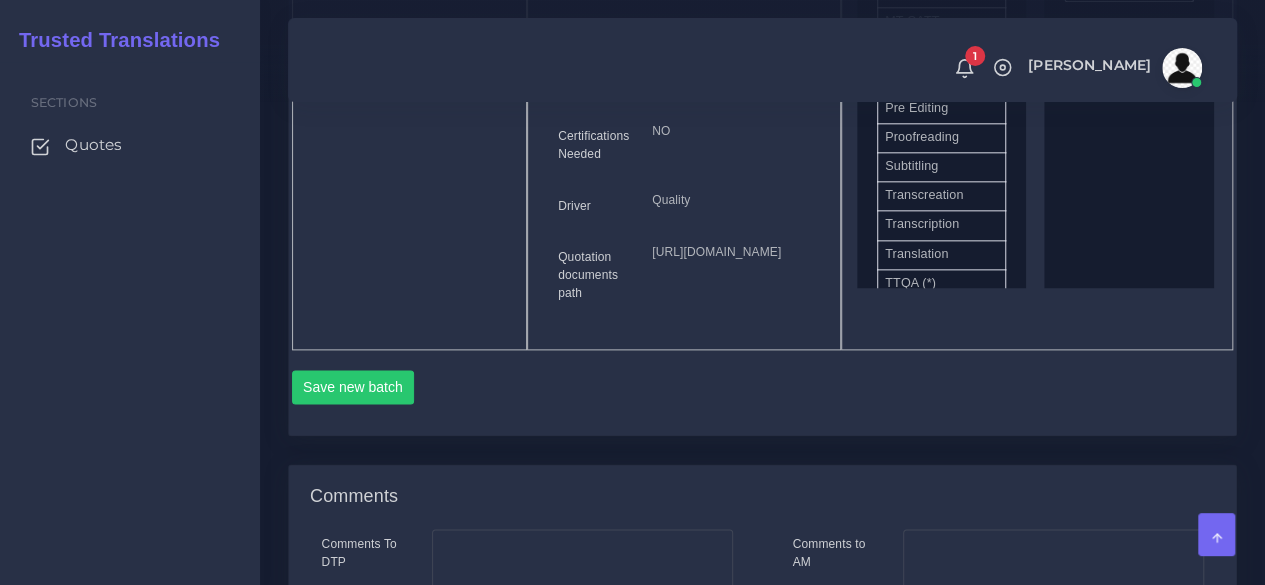 scroll, scrollTop: 1400, scrollLeft: 0, axis: vertical 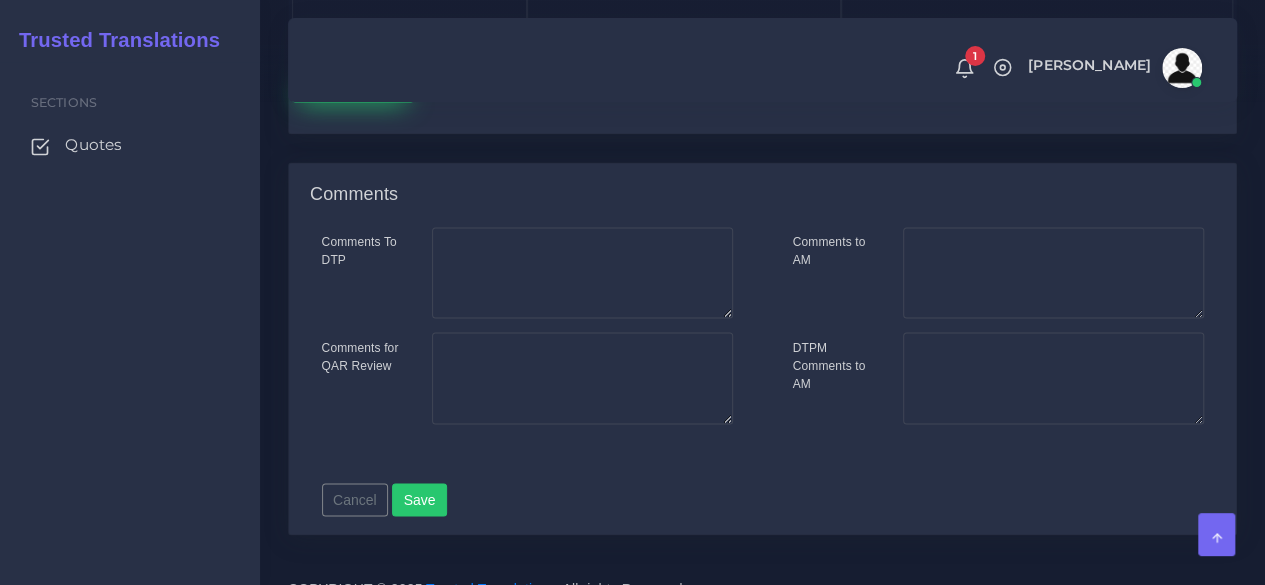 click on "Save new batch" at bounding box center [353, 85] 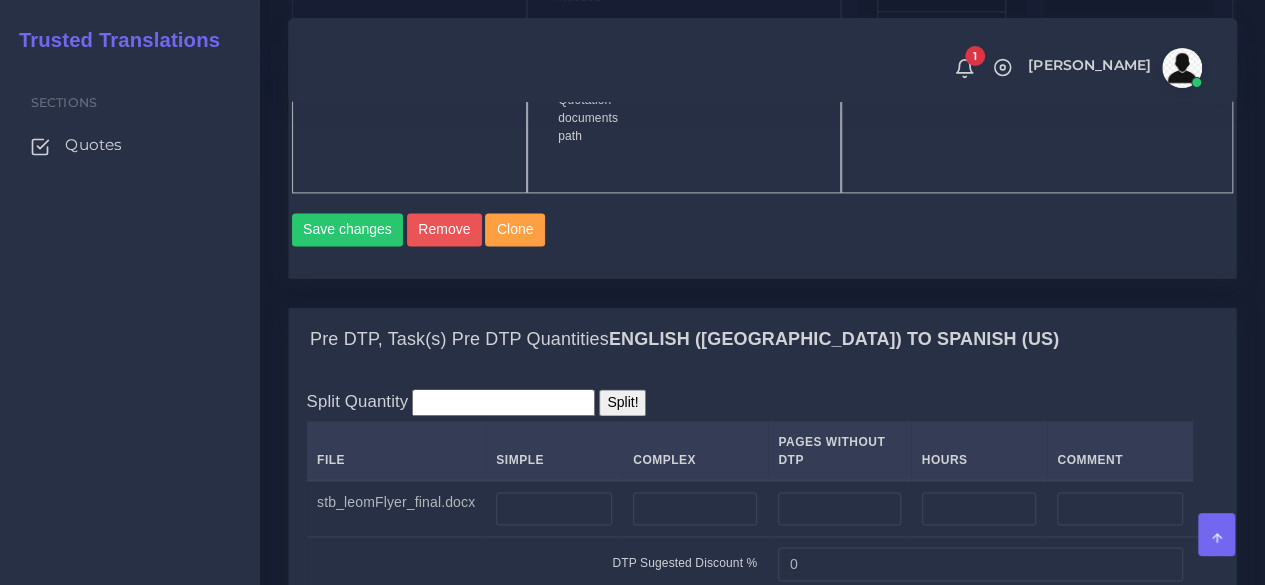 scroll, scrollTop: 1600, scrollLeft: 0, axis: vertical 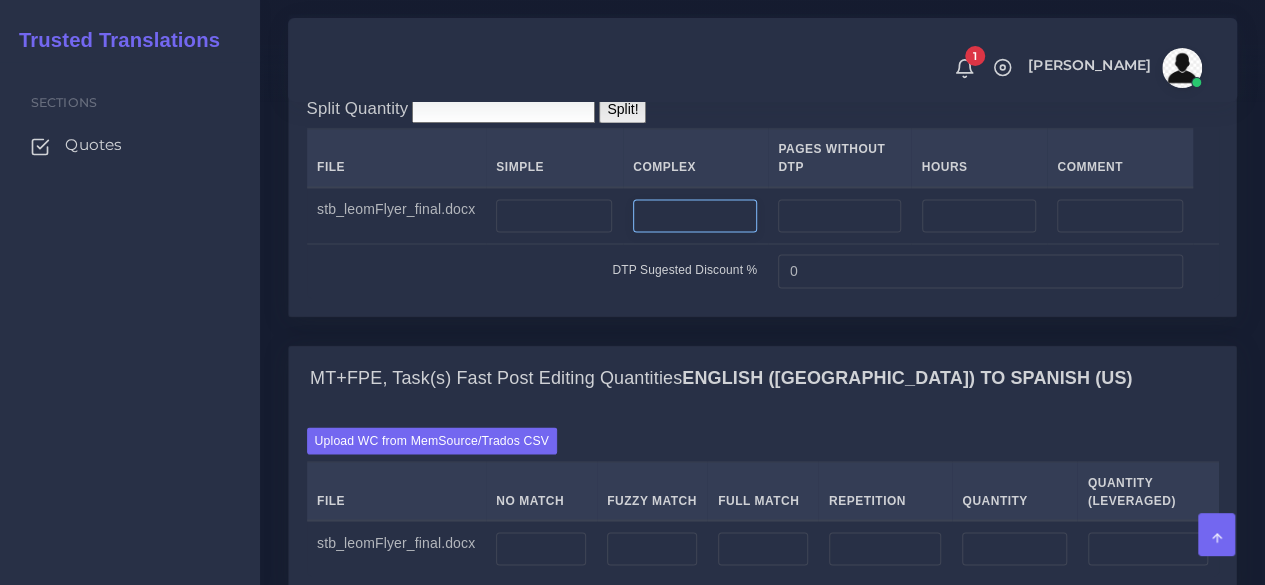 click at bounding box center (695, 216) 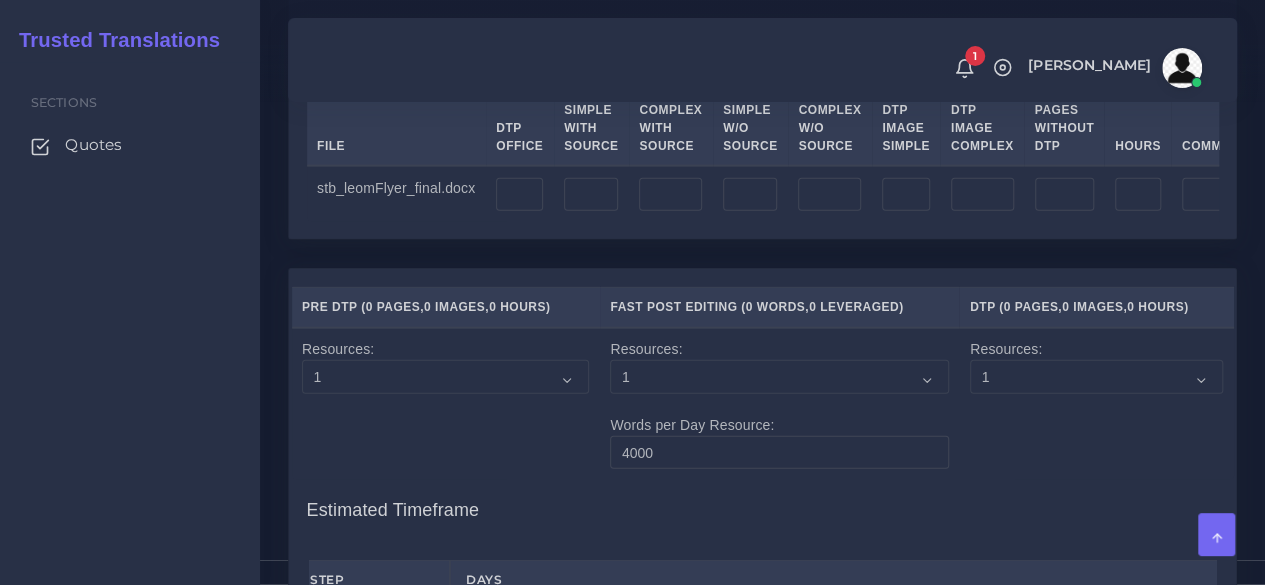 scroll, scrollTop: 2300, scrollLeft: 0, axis: vertical 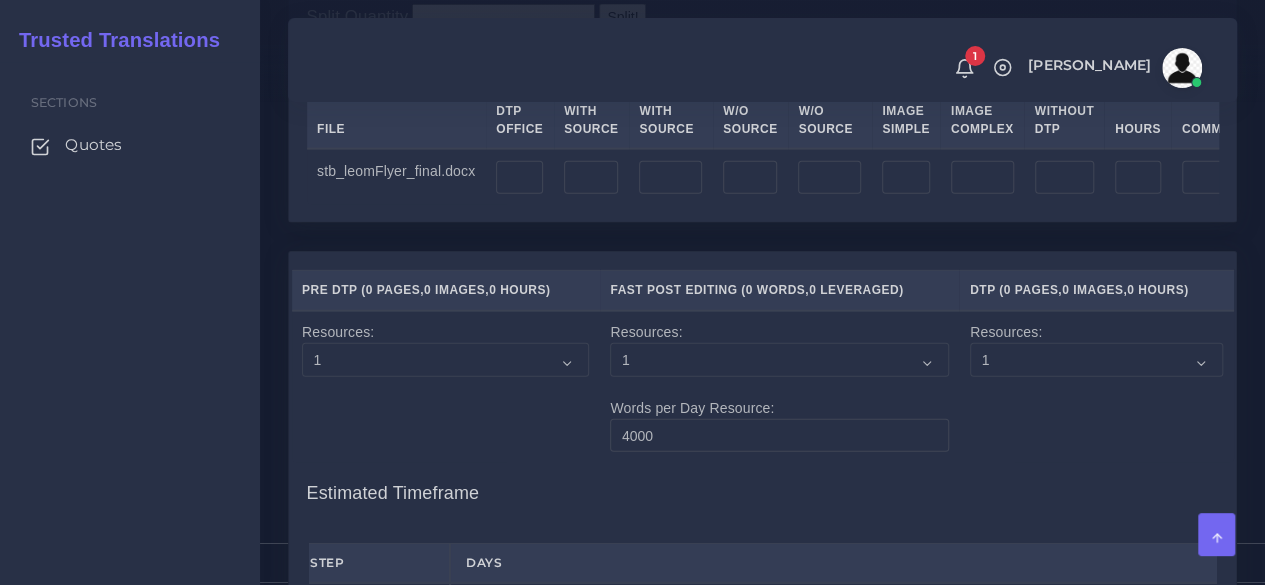 type on "1" 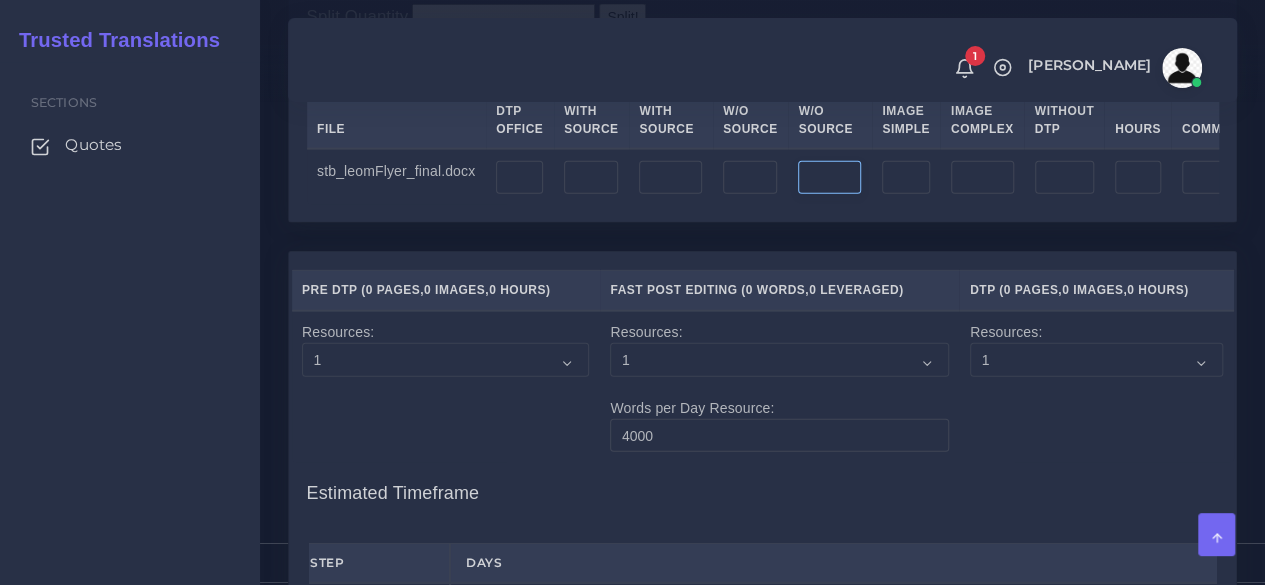 click at bounding box center [829, 178] 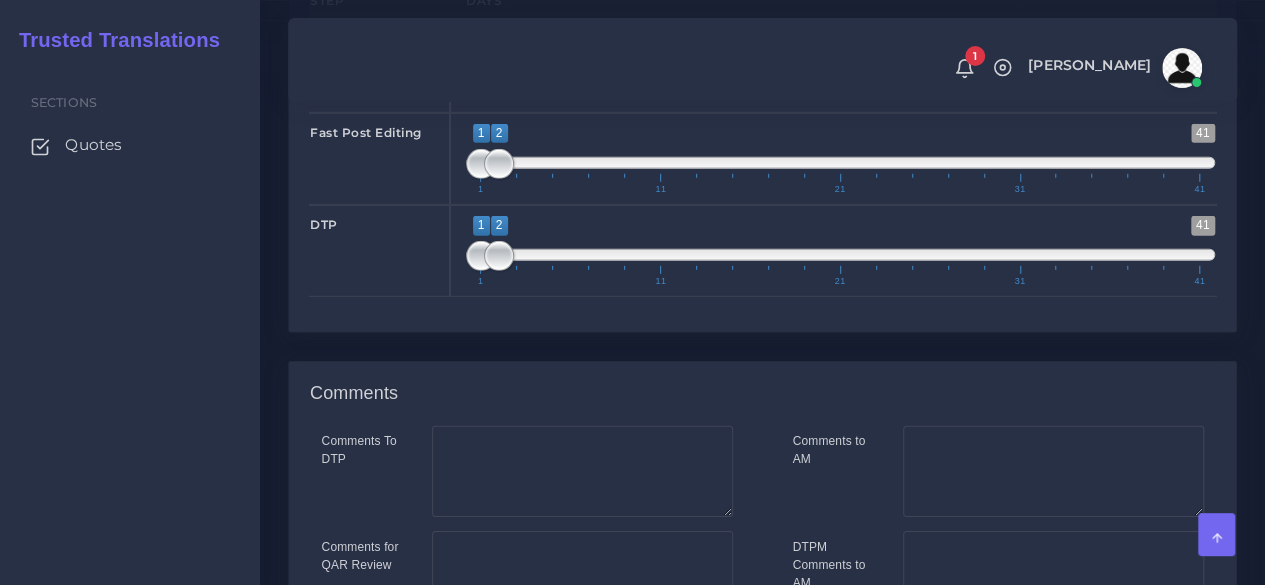 scroll, scrollTop: 3246, scrollLeft: 0, axis: vertical 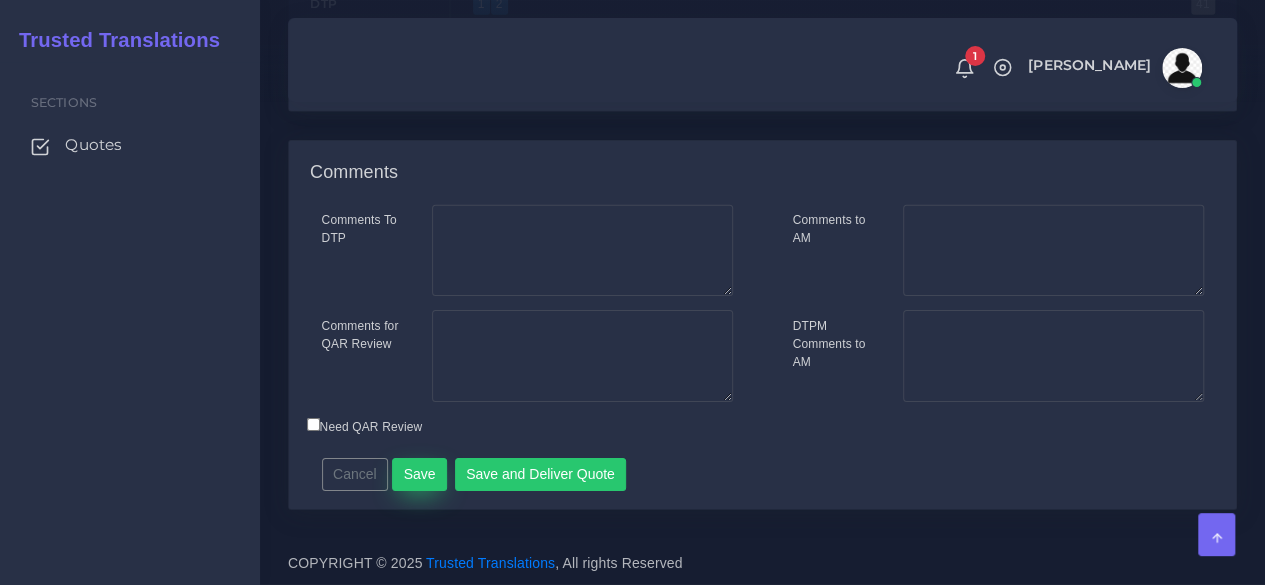 type on "1" 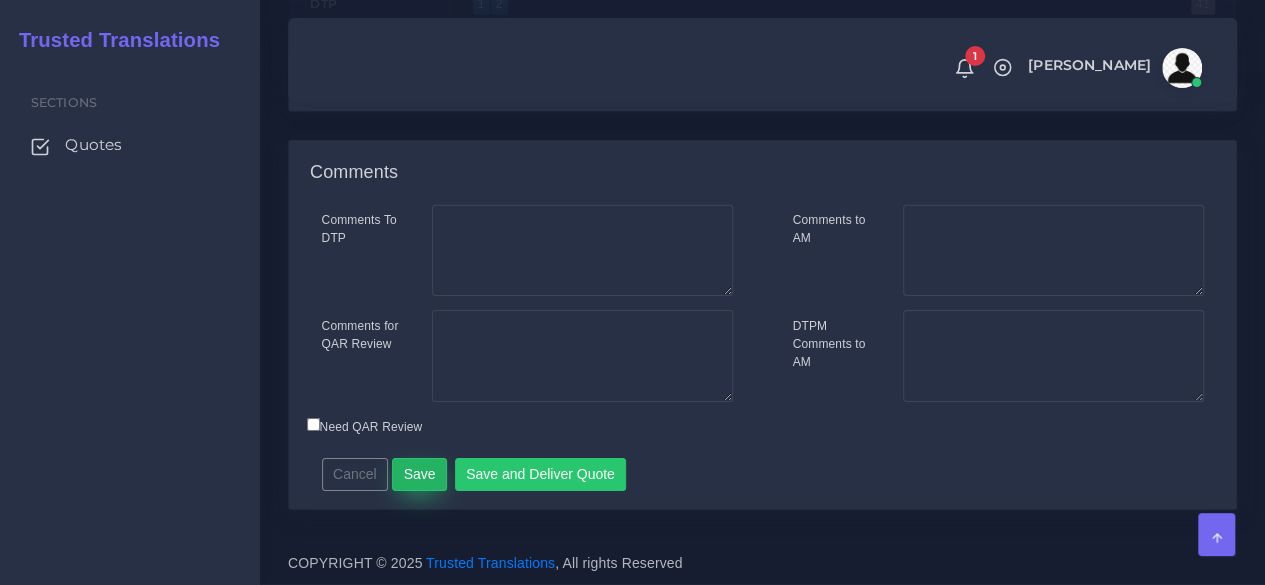 click on "Save" at bounding box center (419, 475) 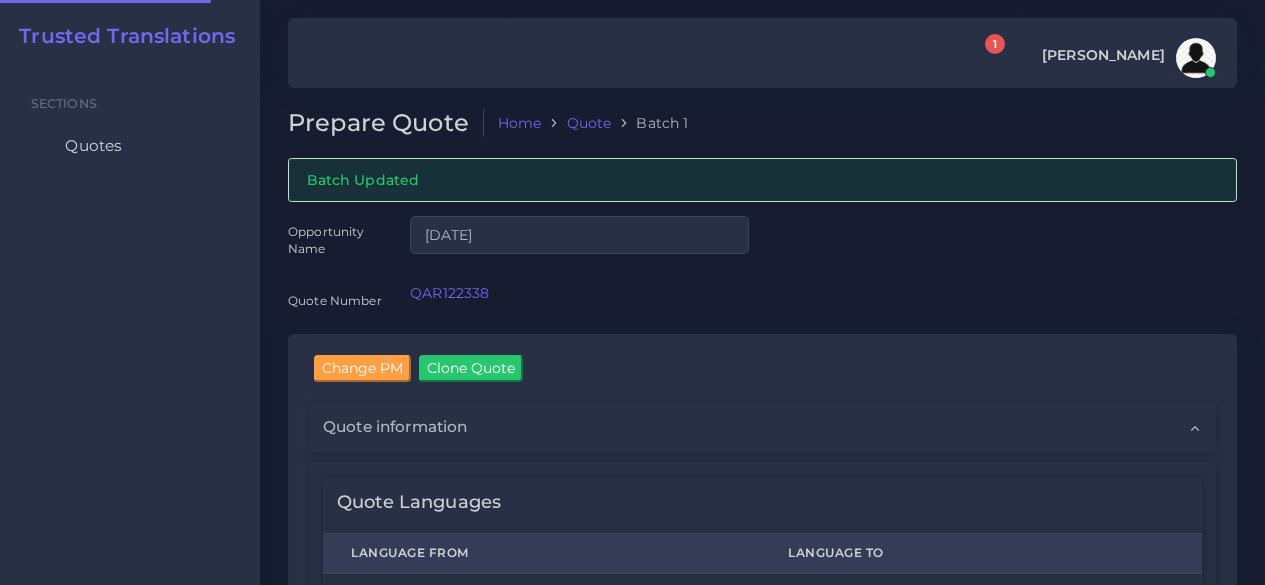 type 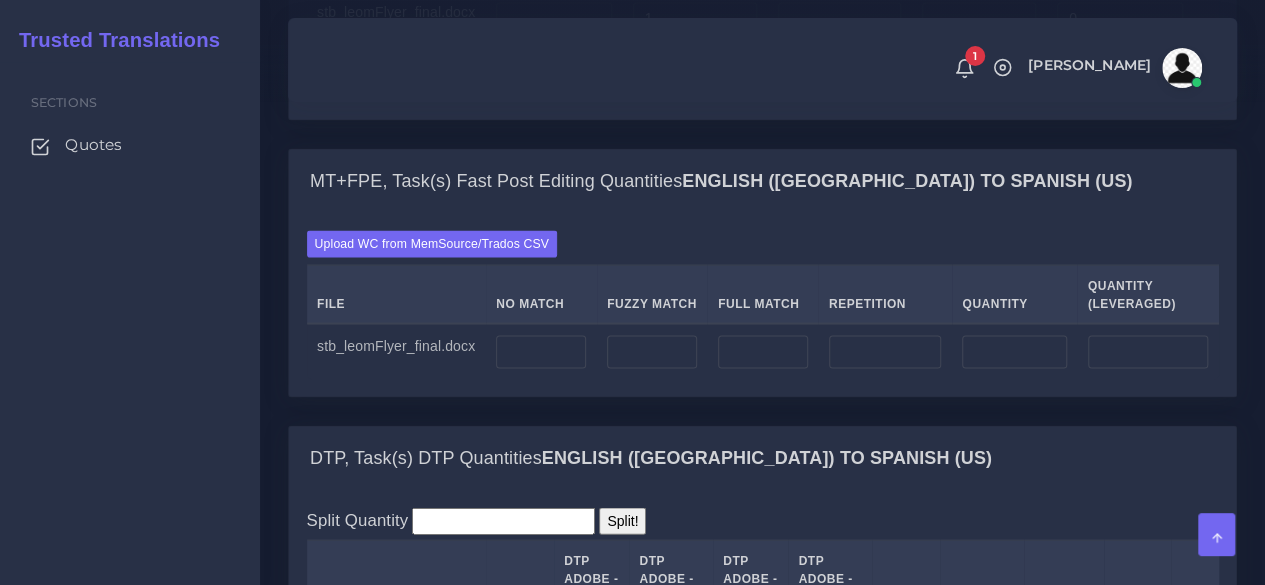 scroll, scrollTop: 2000, scrollLeft: 0, axis: vertical 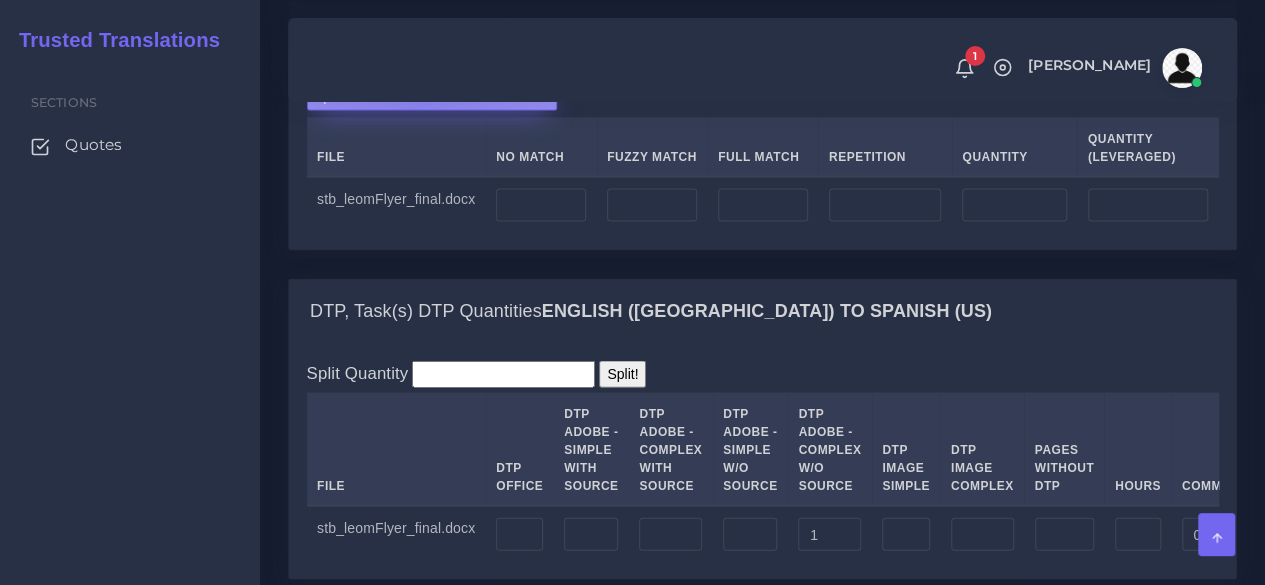 click on "Upload WC from MemSource/Trados CSV" at bounding box center [432, 97] 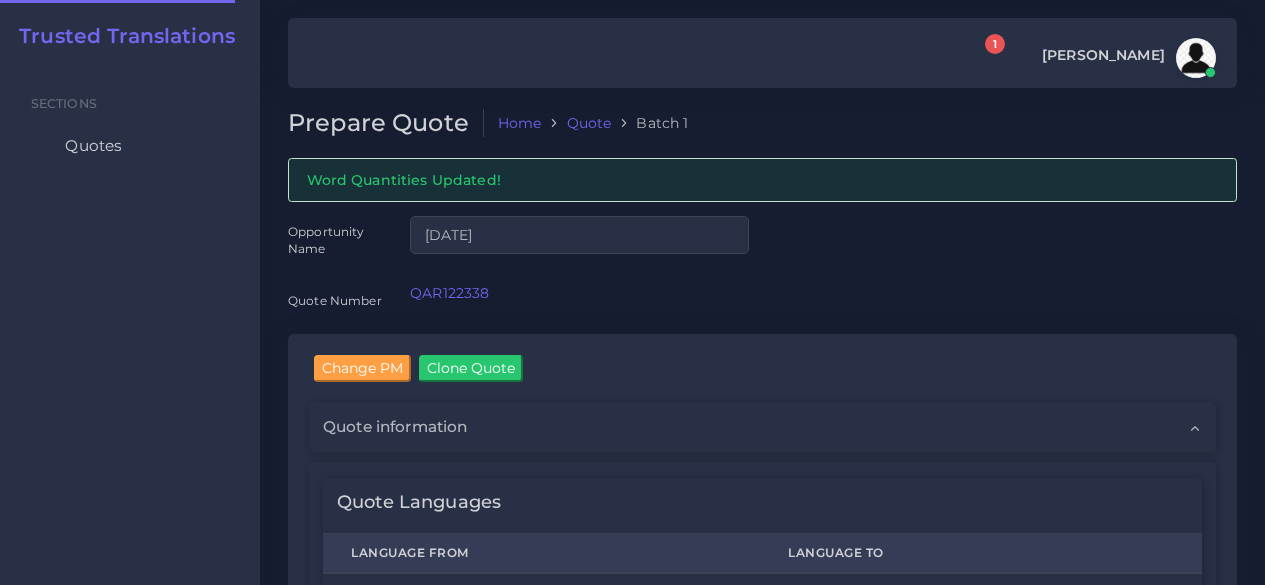 scroll, scrollTop: 0, scrollLeft: 0, axis: both 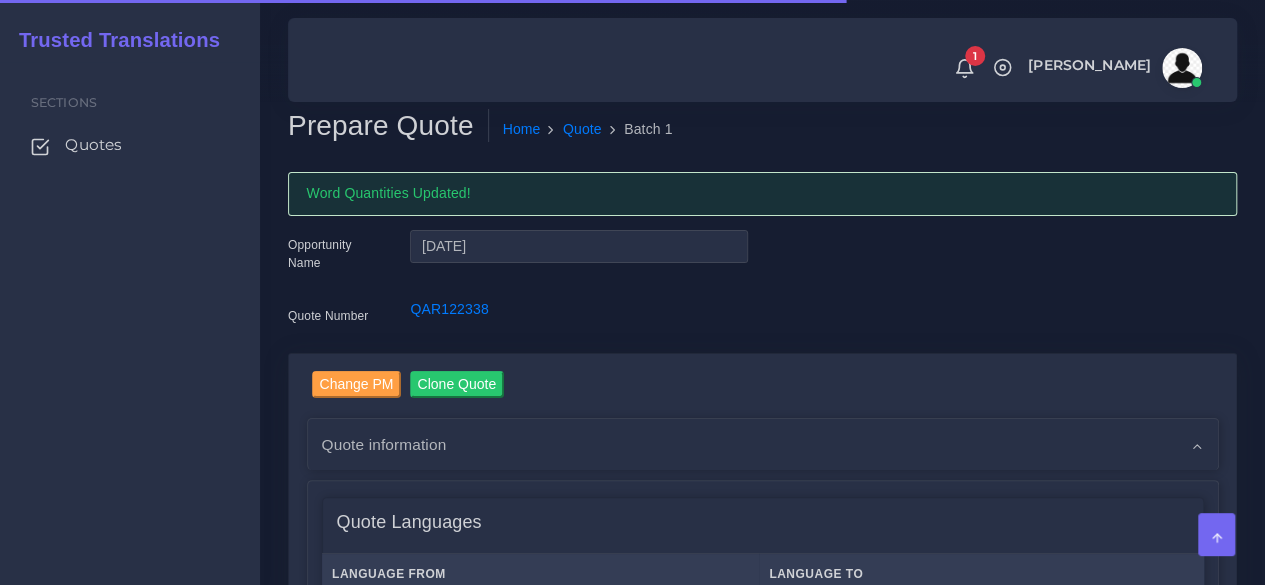 type 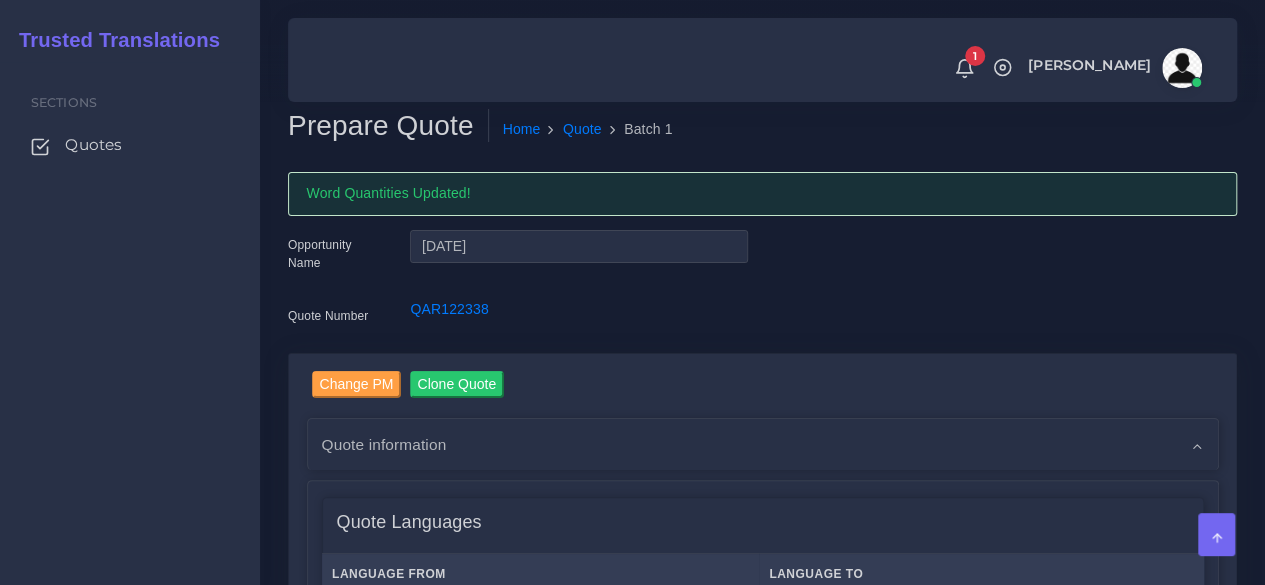 click on "Sections
Quotes" at bounding box center (130, 323) 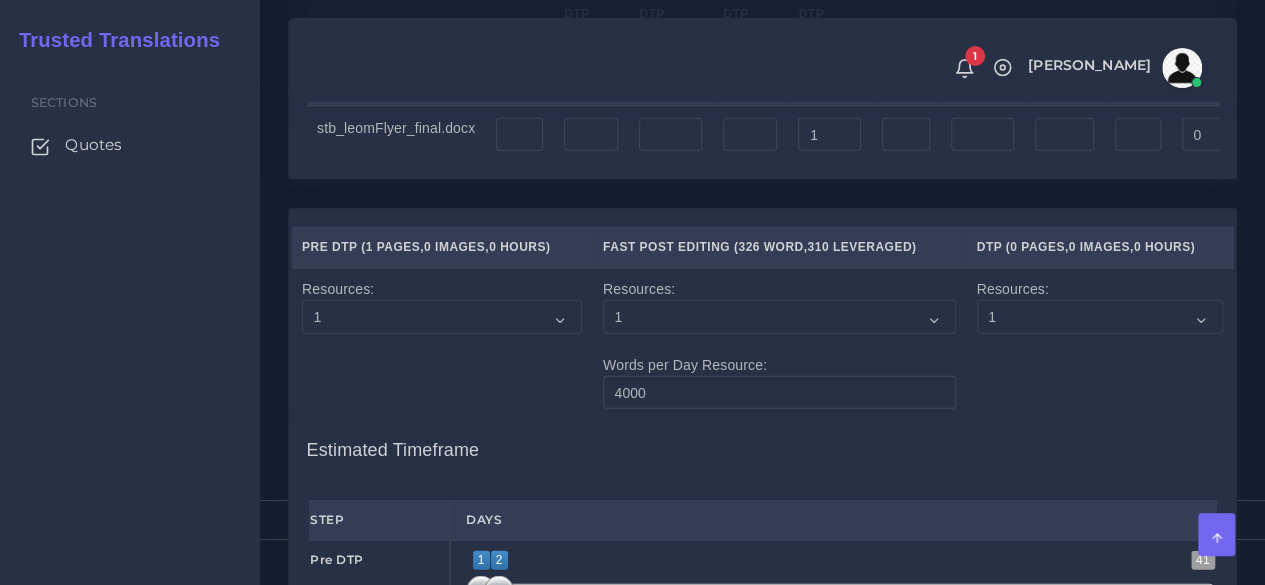 scroll, scrollTop: 2800, scrollLeft: 0, axis: vertical 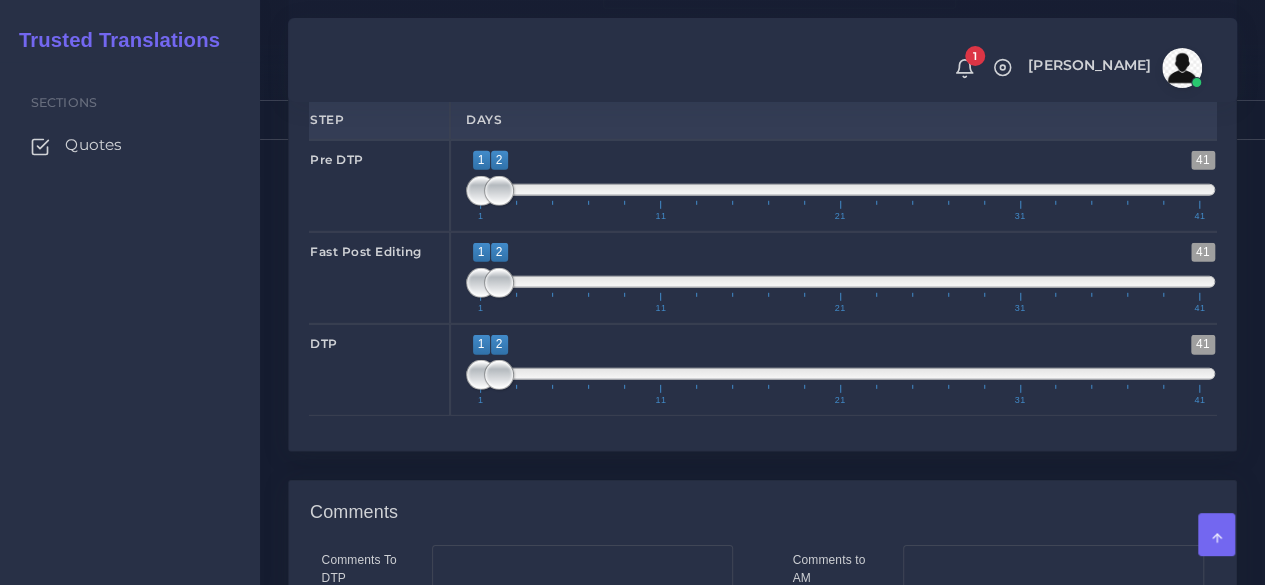 type on "1;1" 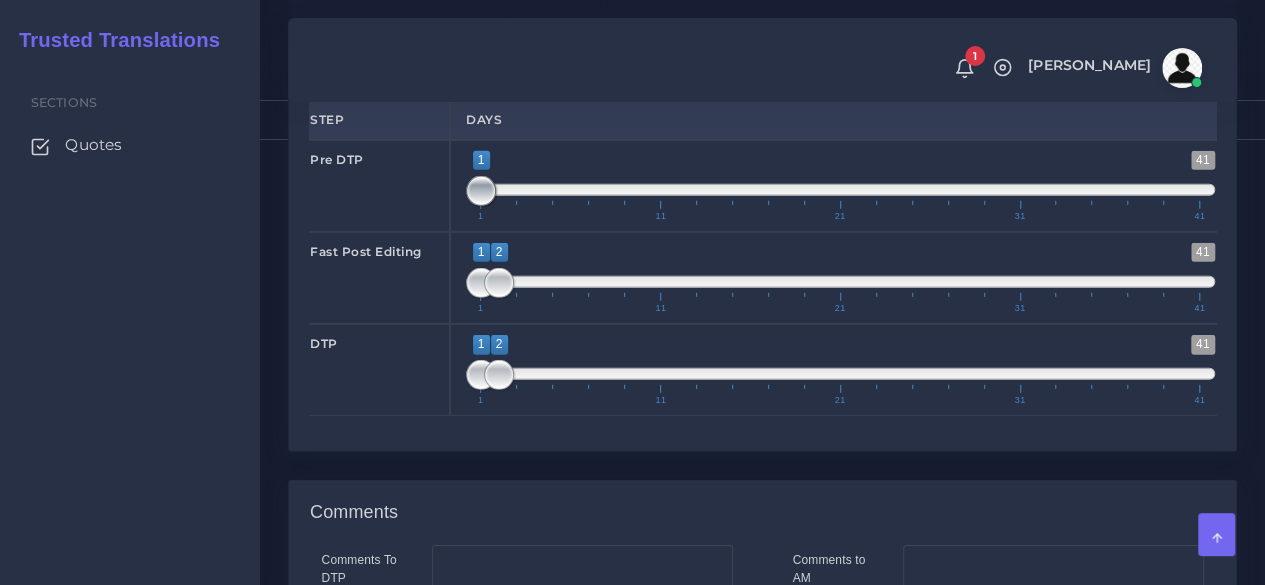 drag, startPoint x: 508, startPoint y: 363, endPoint x: 400, endPoint y: 371, distance: 108.29589 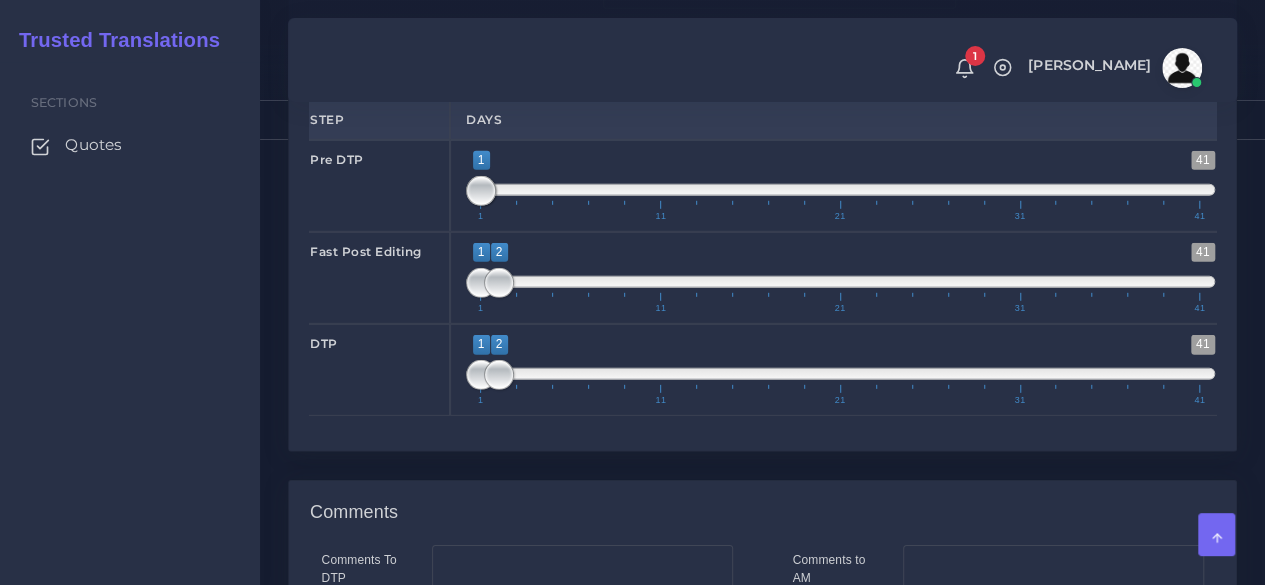 type on "1;1" 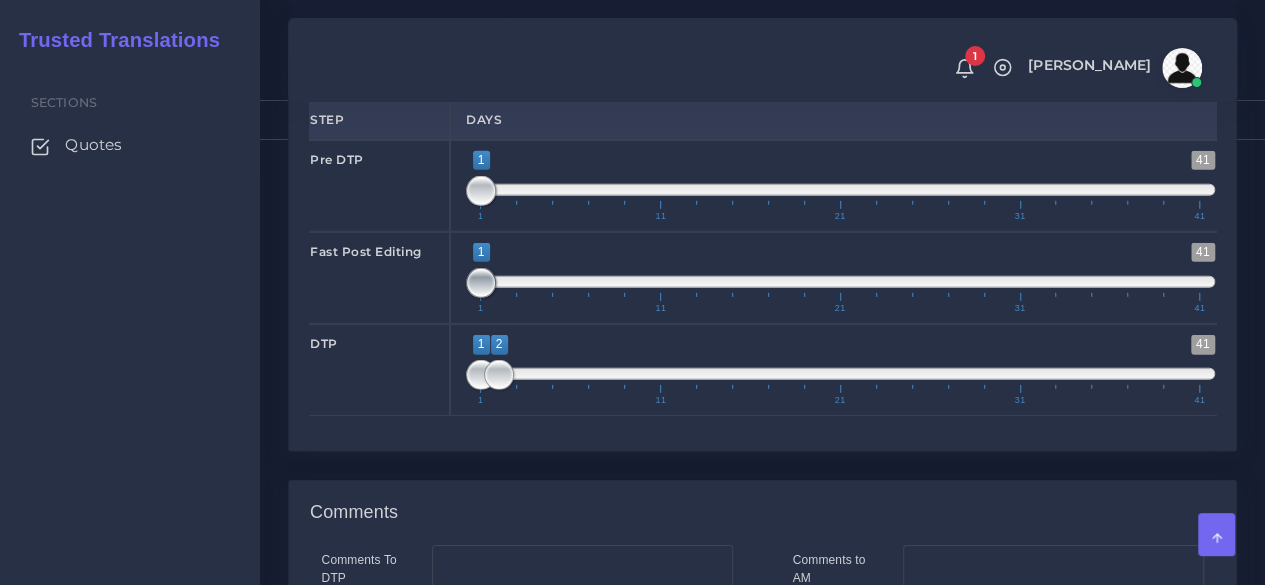 drag, startPoint x: 492, startPoint y: 448, endPoint x: 418, endPoint y: 439, distance: 74.54529 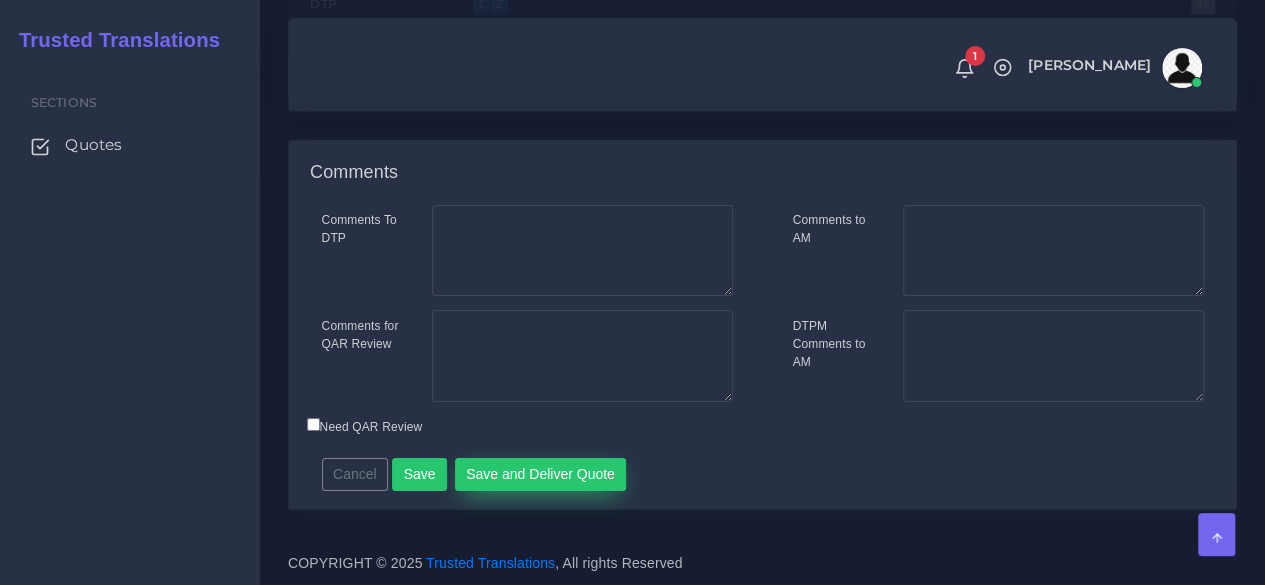 scroll, scrollTop: 3300, scrollLeft: 0, axis: vertical 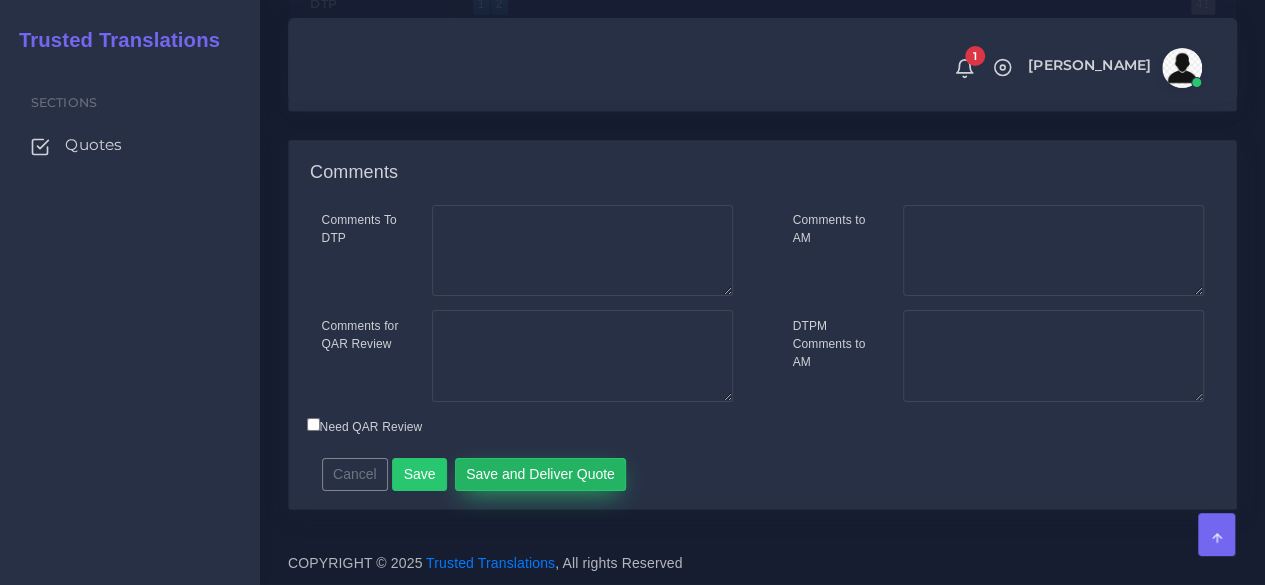 click on "Save and  Deliver Quote" at bounding box center (541, 475) 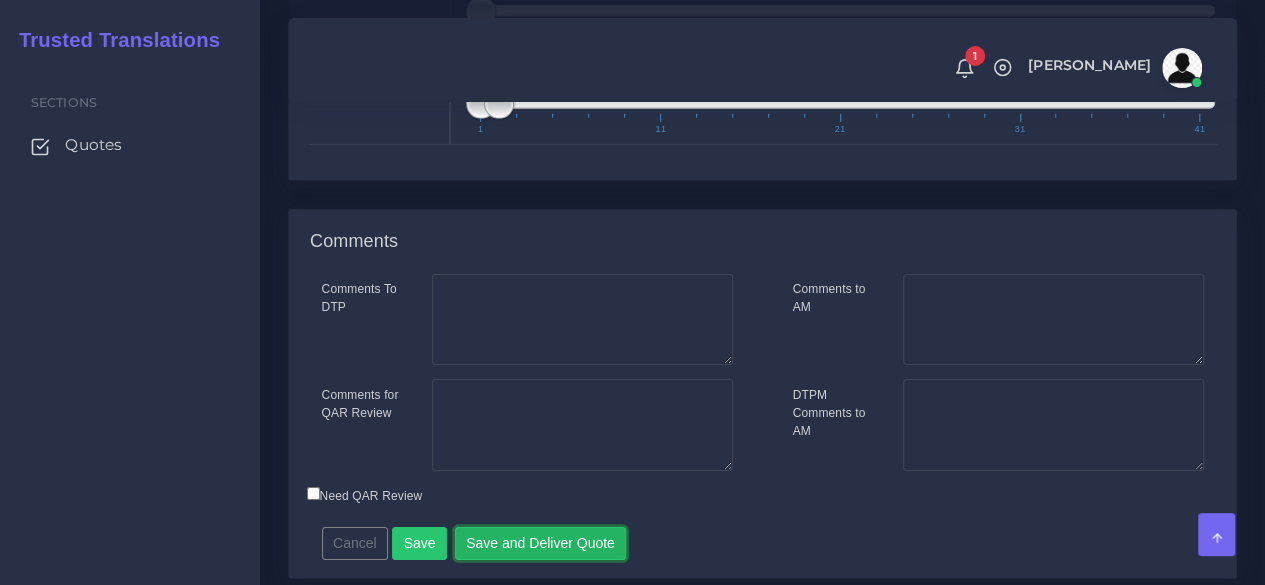 scroll, scrollTop: 2800, scrollLeft: 0, axis: vertical 